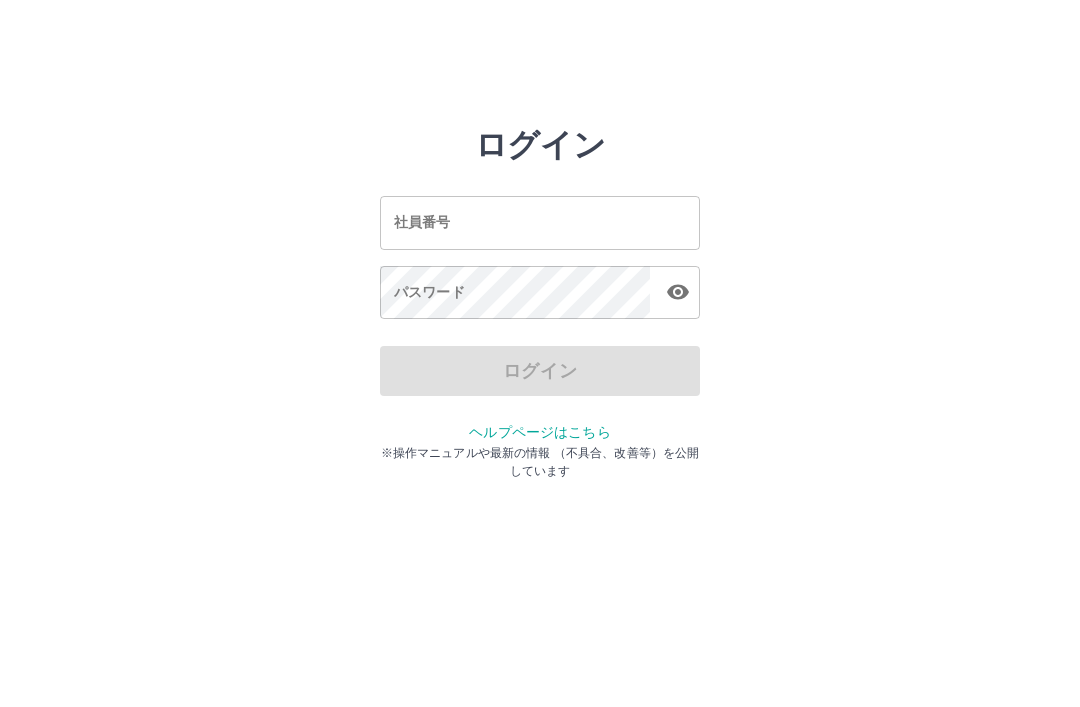scroll, scrollTop: 0, scrollLeft: 0, axis: both 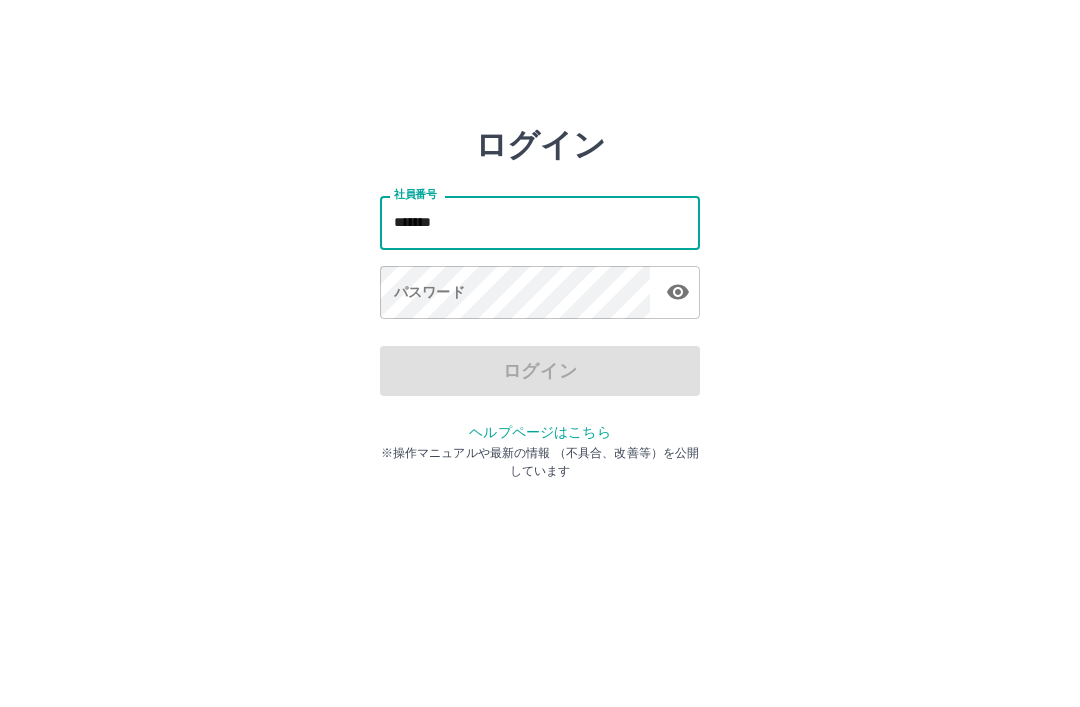 type on "*******" 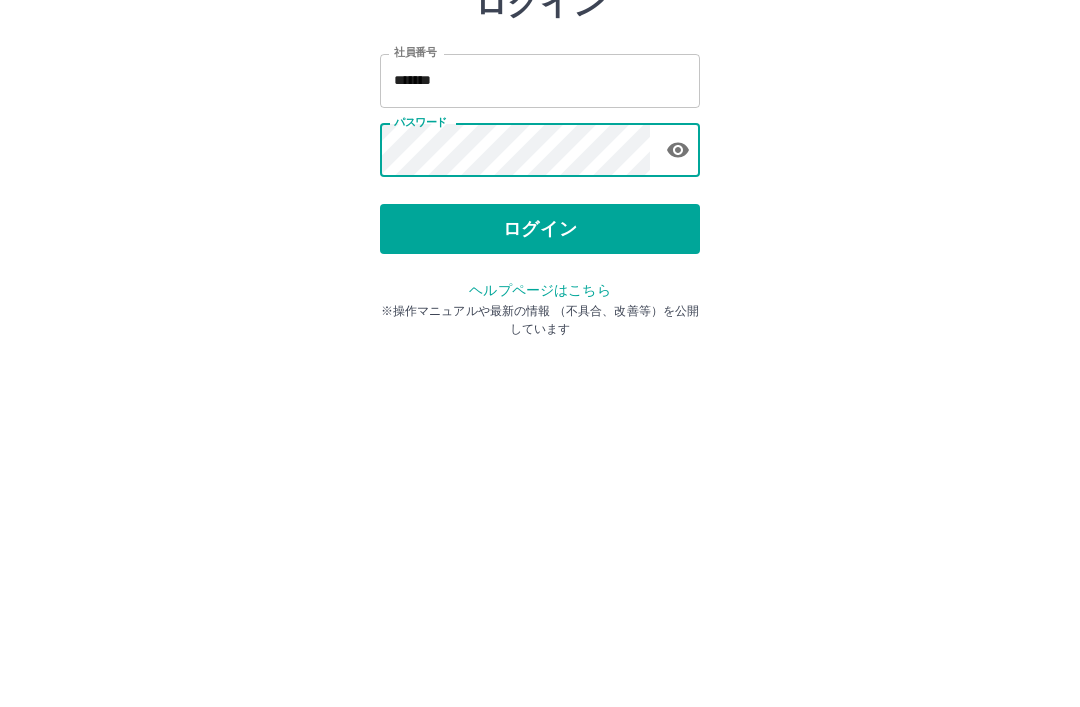 click on "ログイン" at bounding box center (540, 371) 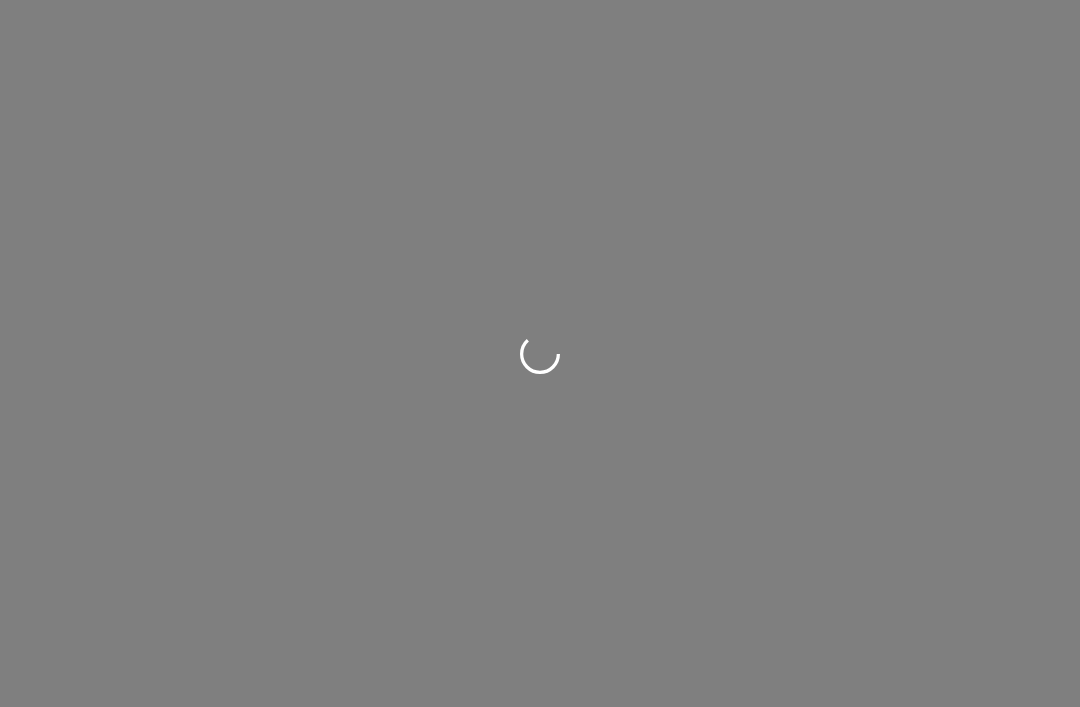 scroll, scrollTop: 0, scrollLeft: 0, axis: both 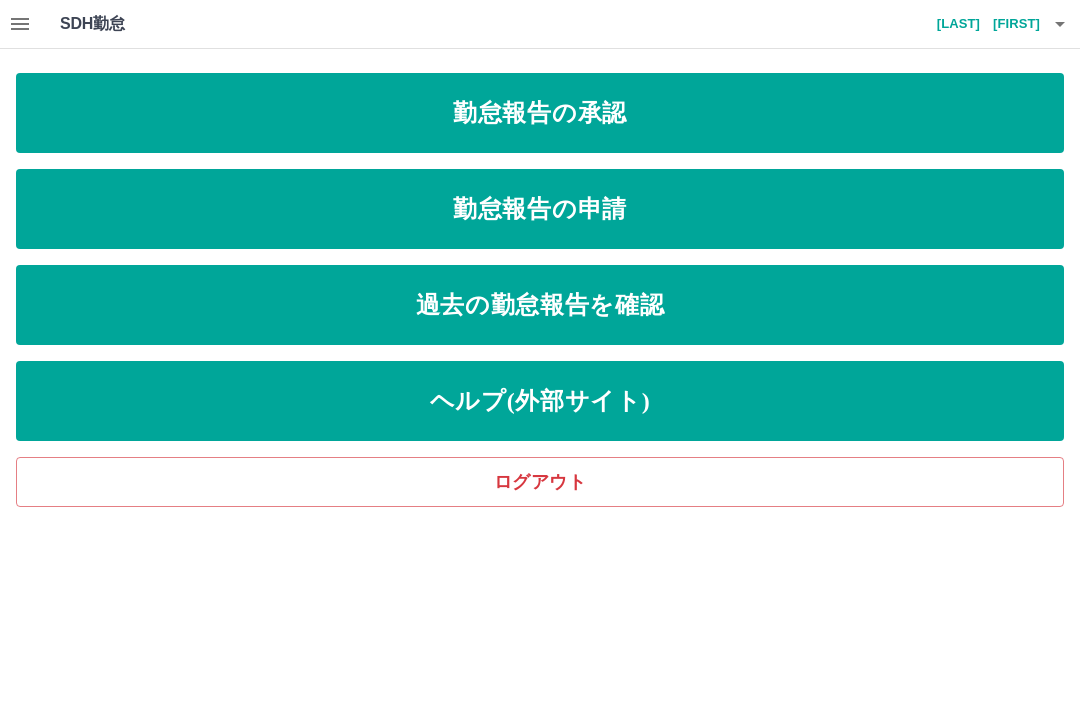 click on "勤怠報告の申請" at bounding box center (540, 209) 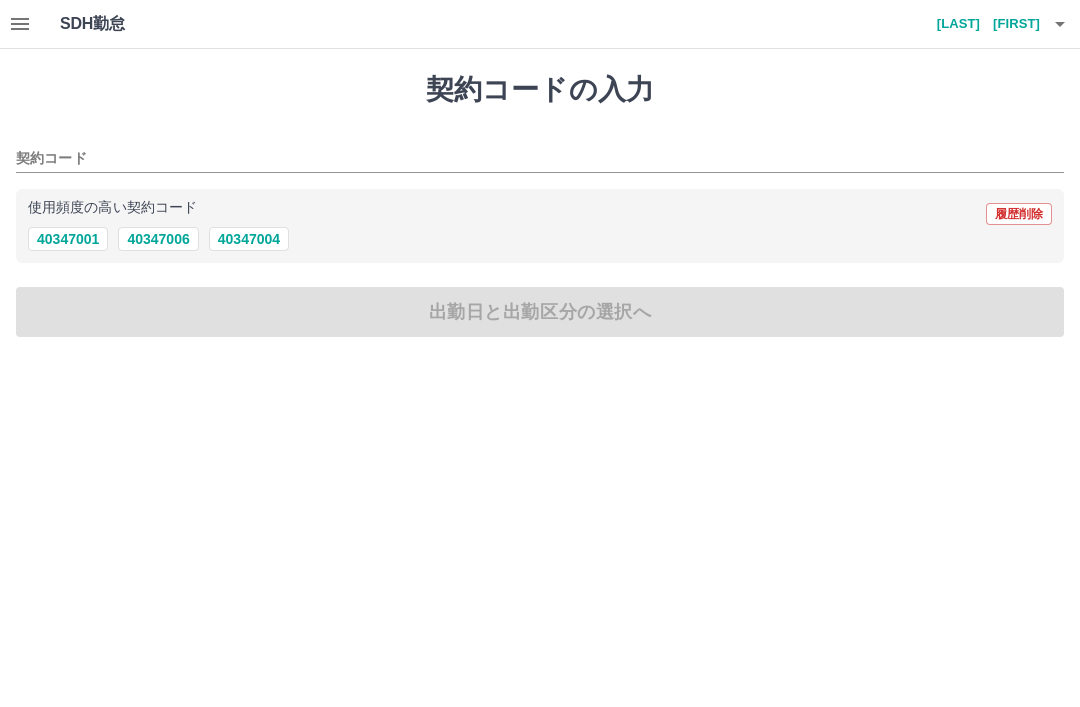 click on "40347006" at bounding box center [158, 239] 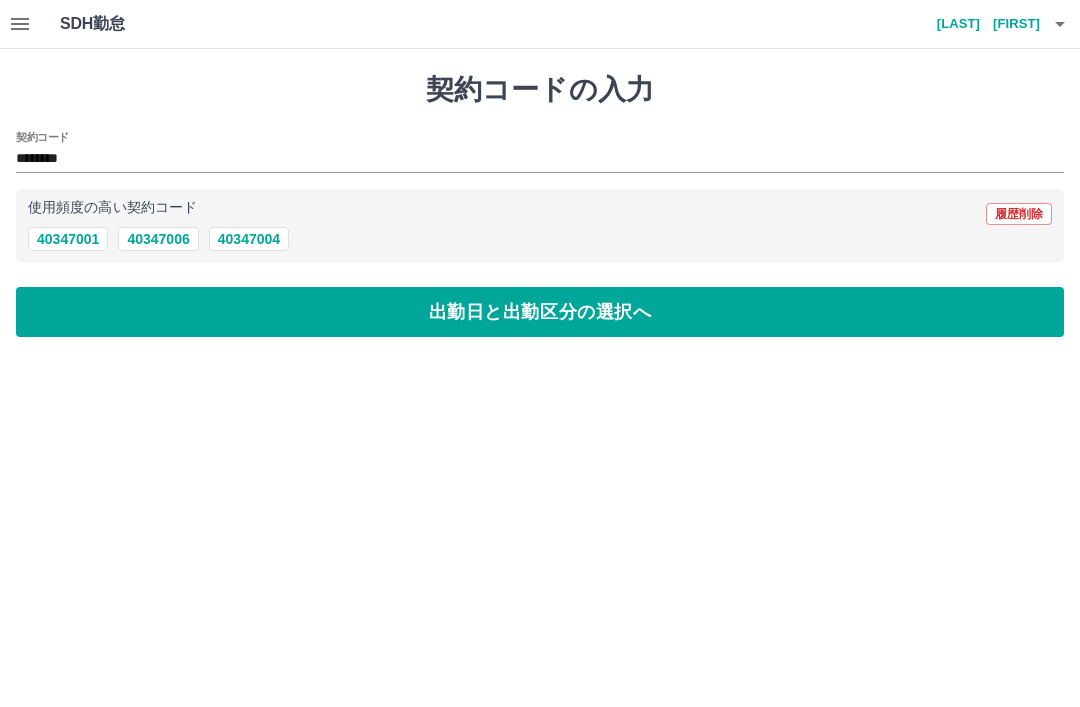 click on "出勤日と出勤区分の選択へ" at bounding box center (540, 312) 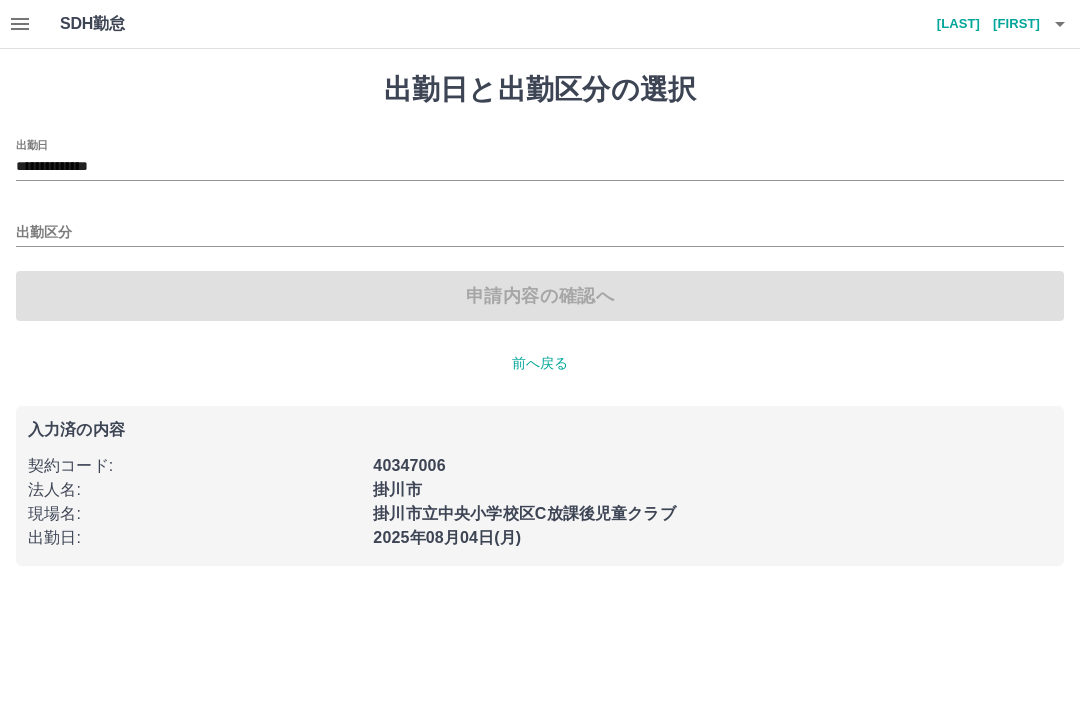 click on "出勤区分" at bounding box center [540, 233] 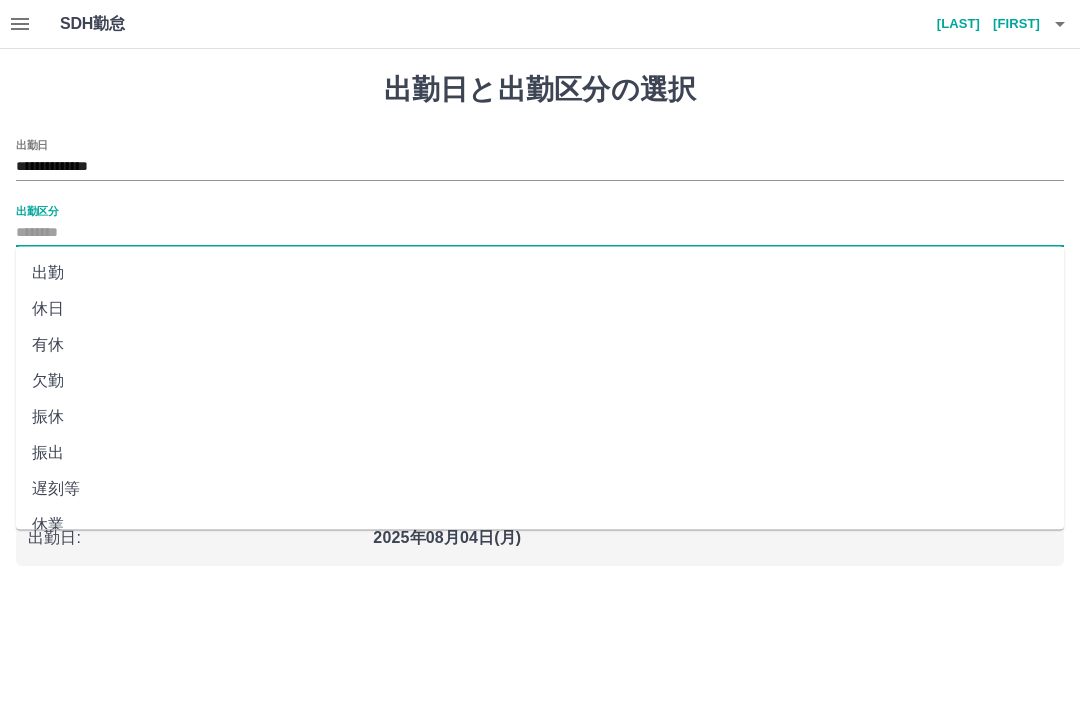 click on "**********" at bounding box center [540, 167] 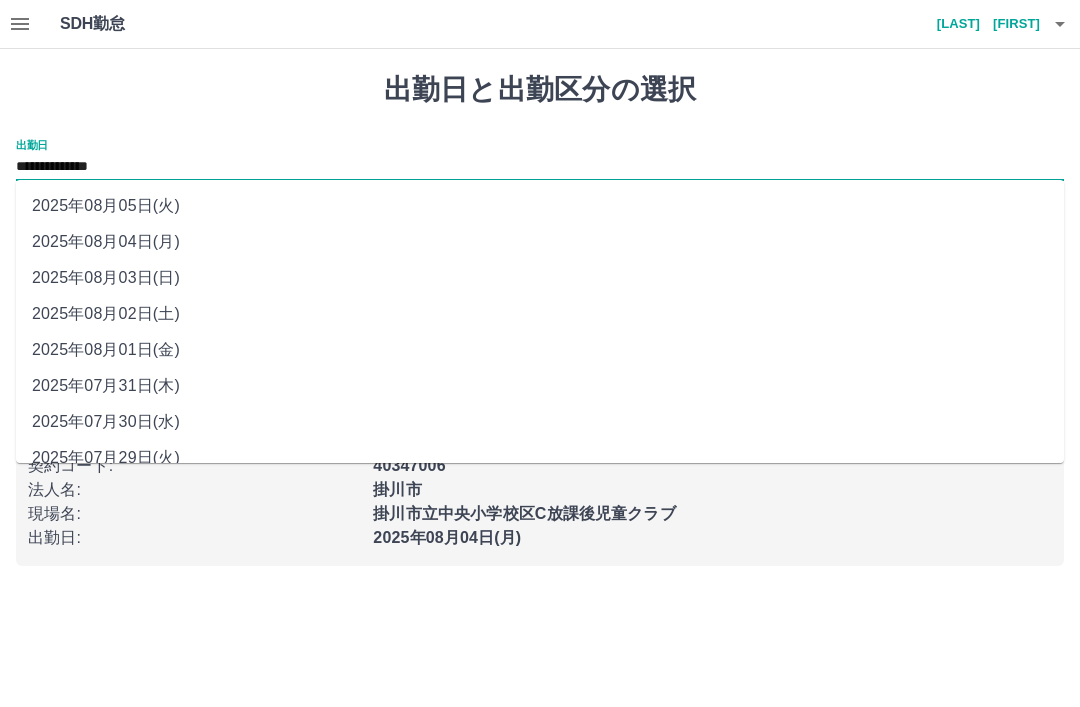 click on "2025年08月03日(日)" at bounding box center [540, 278] 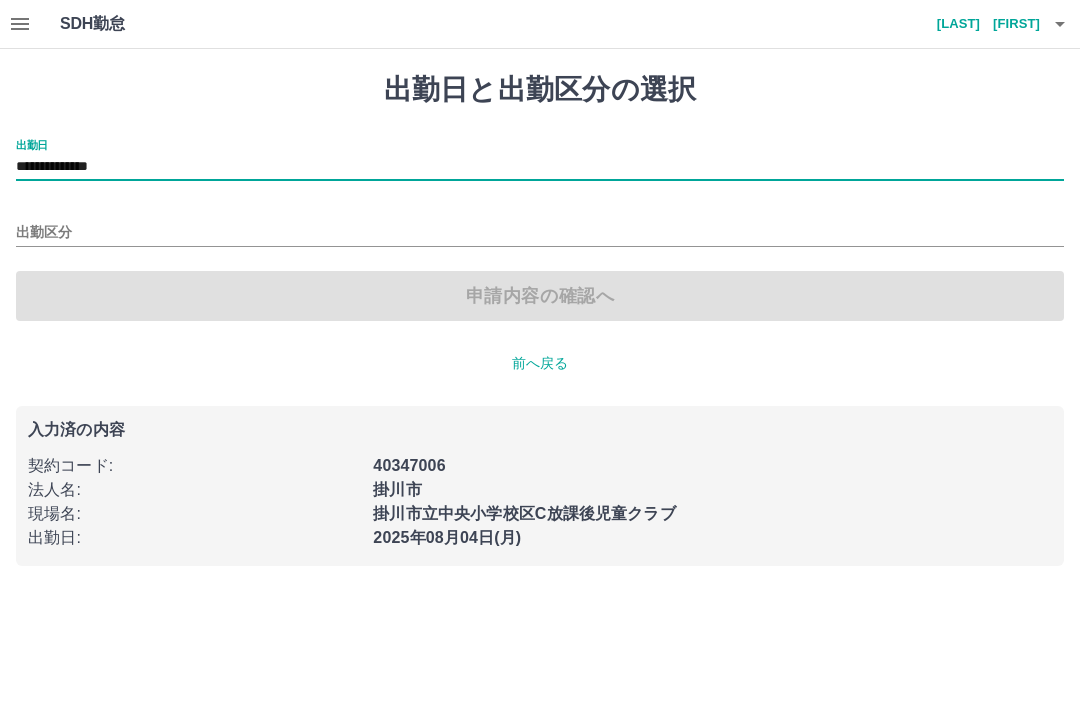 click on "出勤区分" at bounding box center [540, 233] 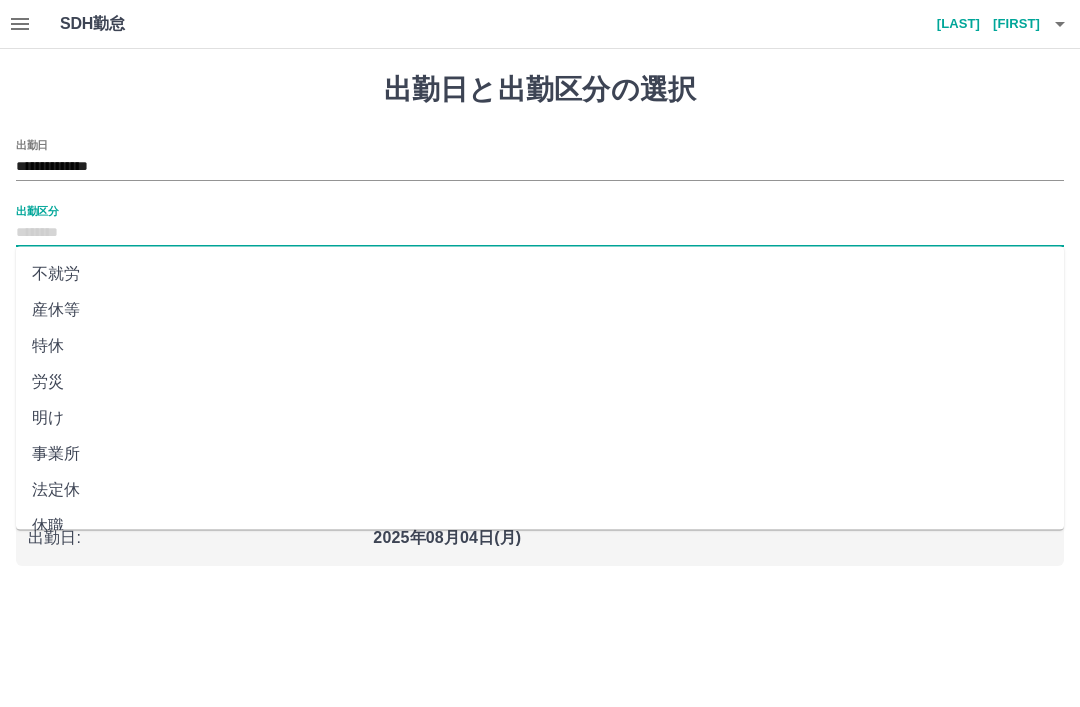 scroll, scrollTop: 356, scrollLeft: 0, axis: vertical 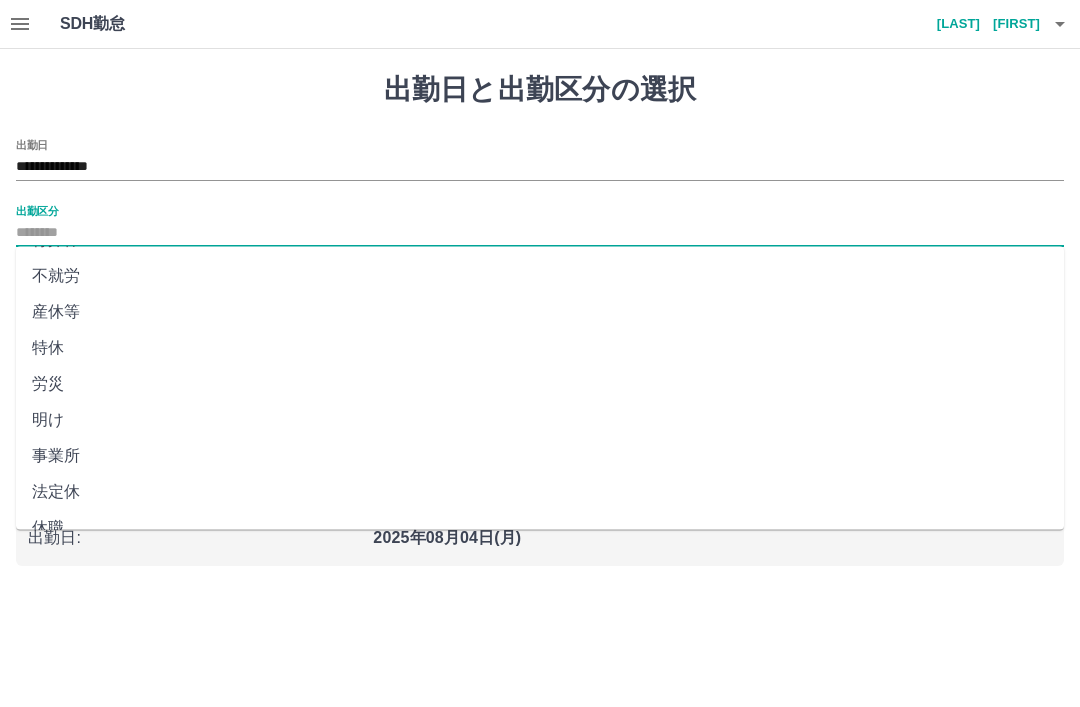 click on "法定休" at bounding box center (540, 493) 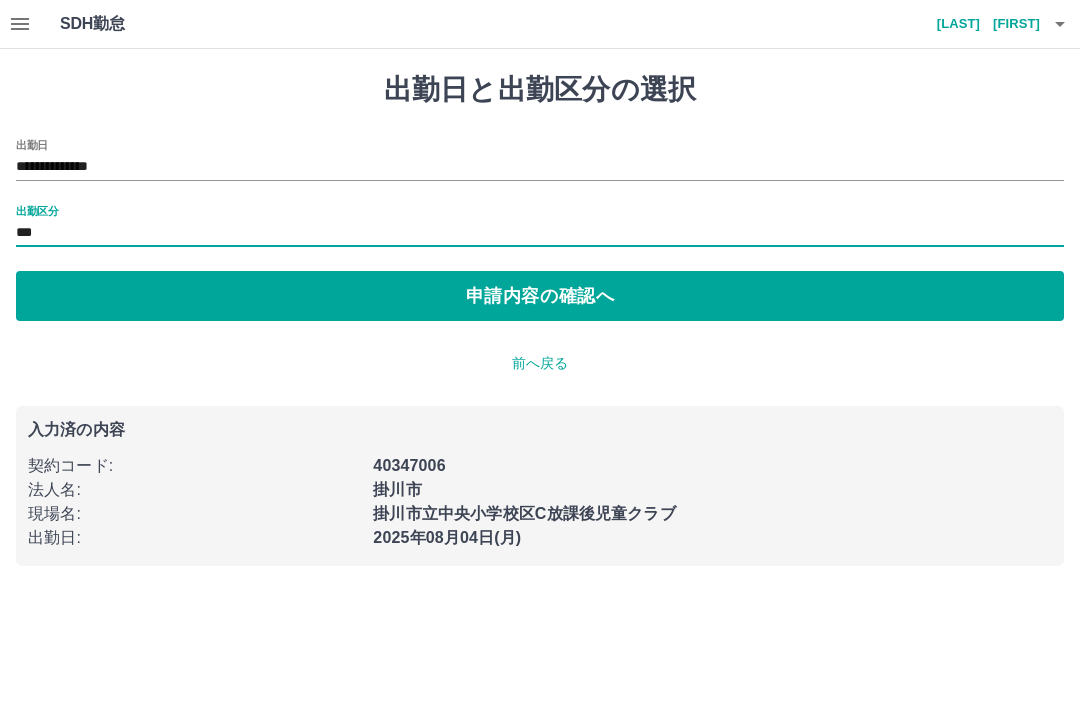click on "申請内容の確認へ" at bounding box center (540, 296) 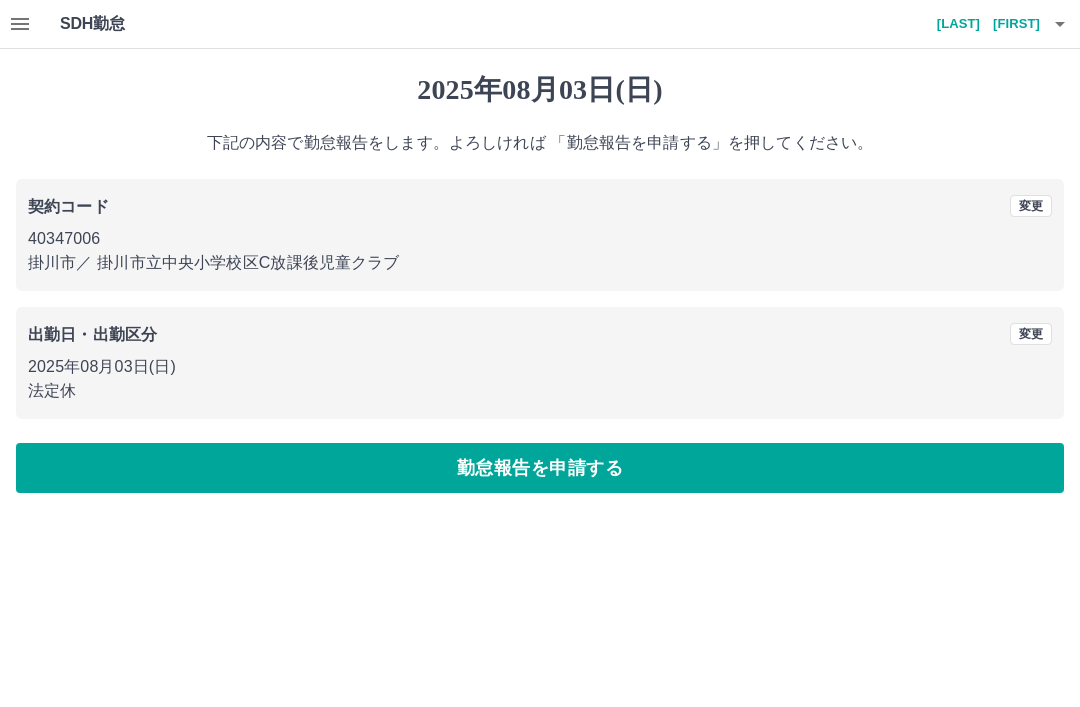 click on "勤怠報告を申請する" at bounding box center (540, 468) 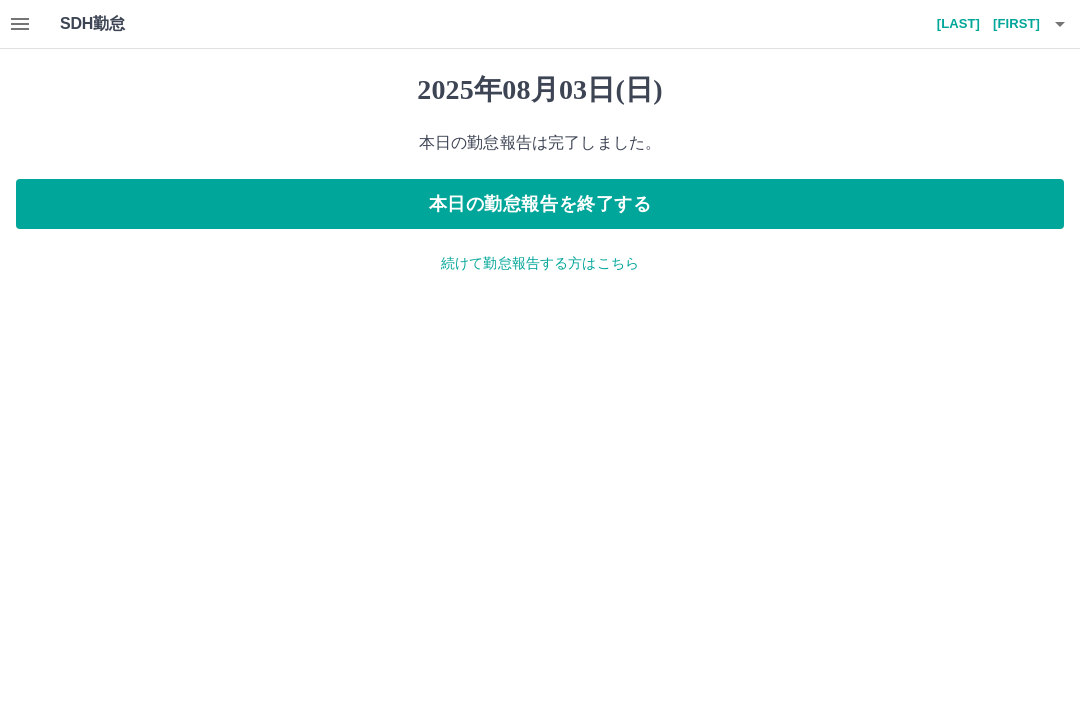 click on "続けて勤怠報告する方はこちら" at bounding box center (540, 263) 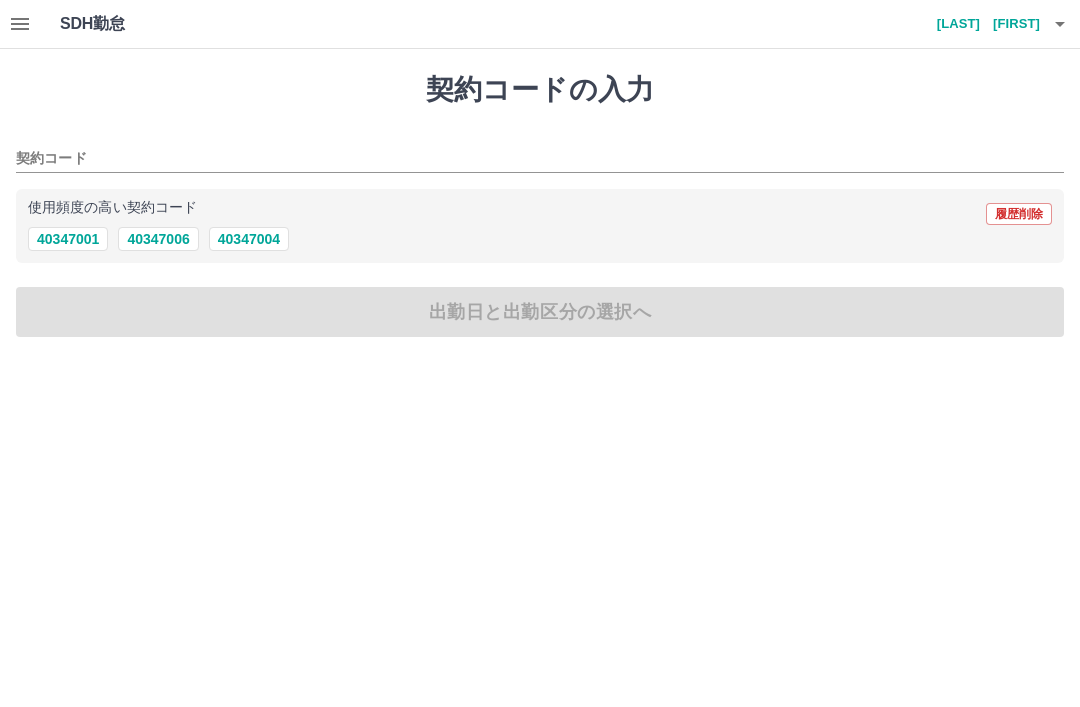 click on "40347006" at bounding box center (158, 239) 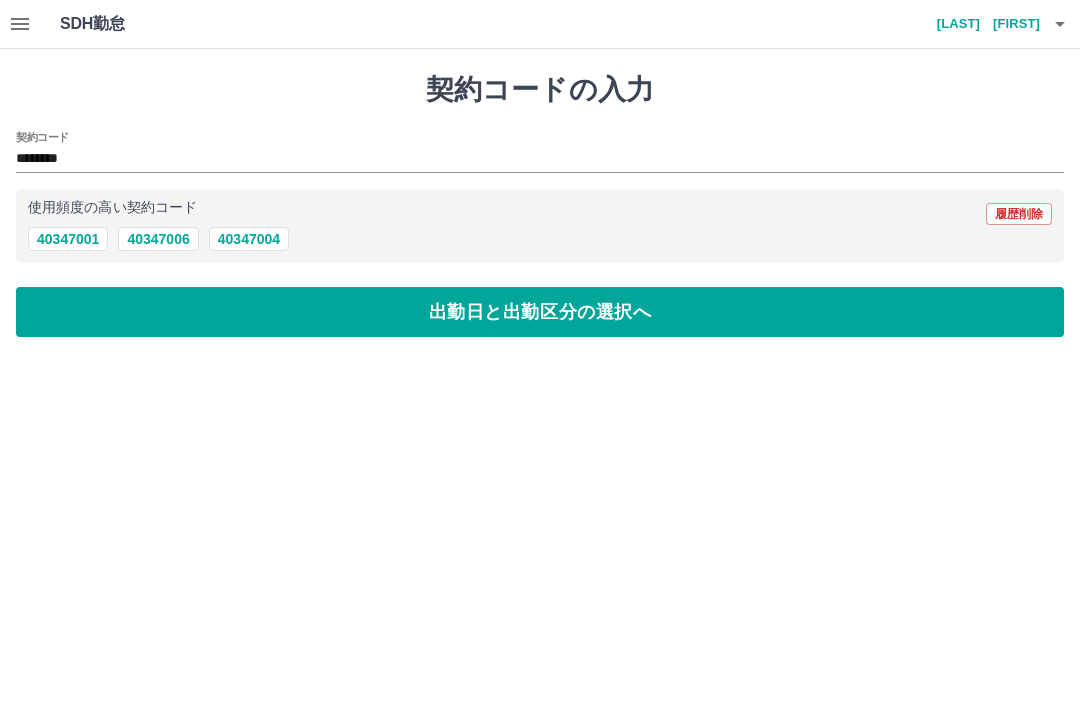 click on "出勤日と出勤区分の選択へ" at bounding box center [540, 312] 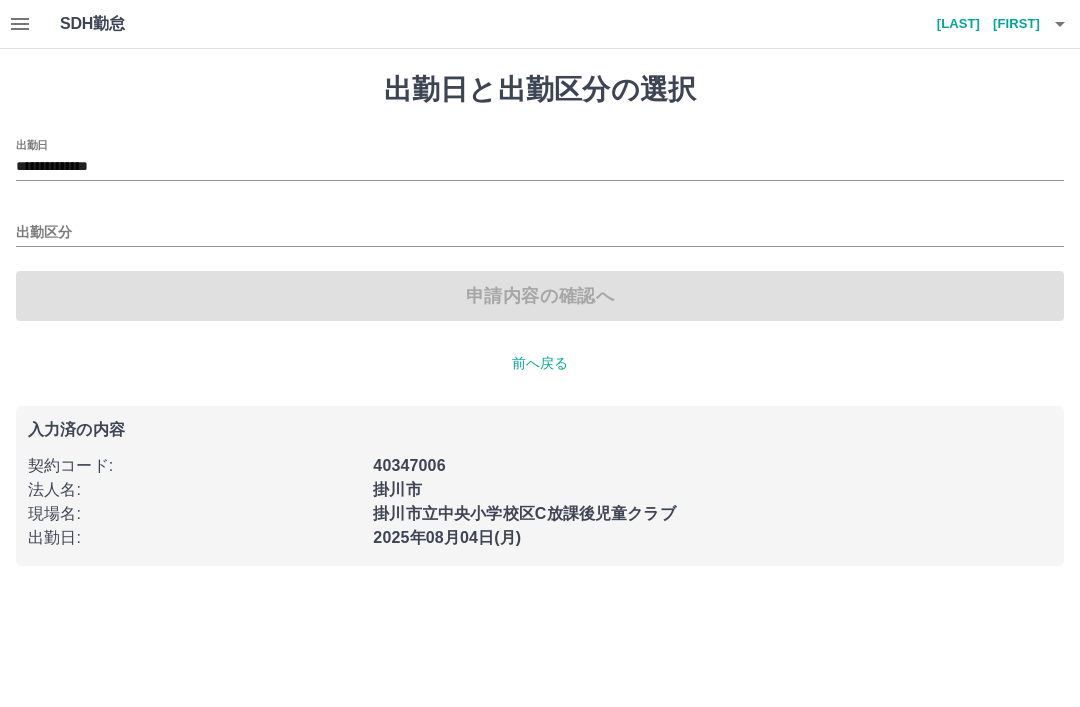 click on "出勤区分" at bounding box center (540, 233) 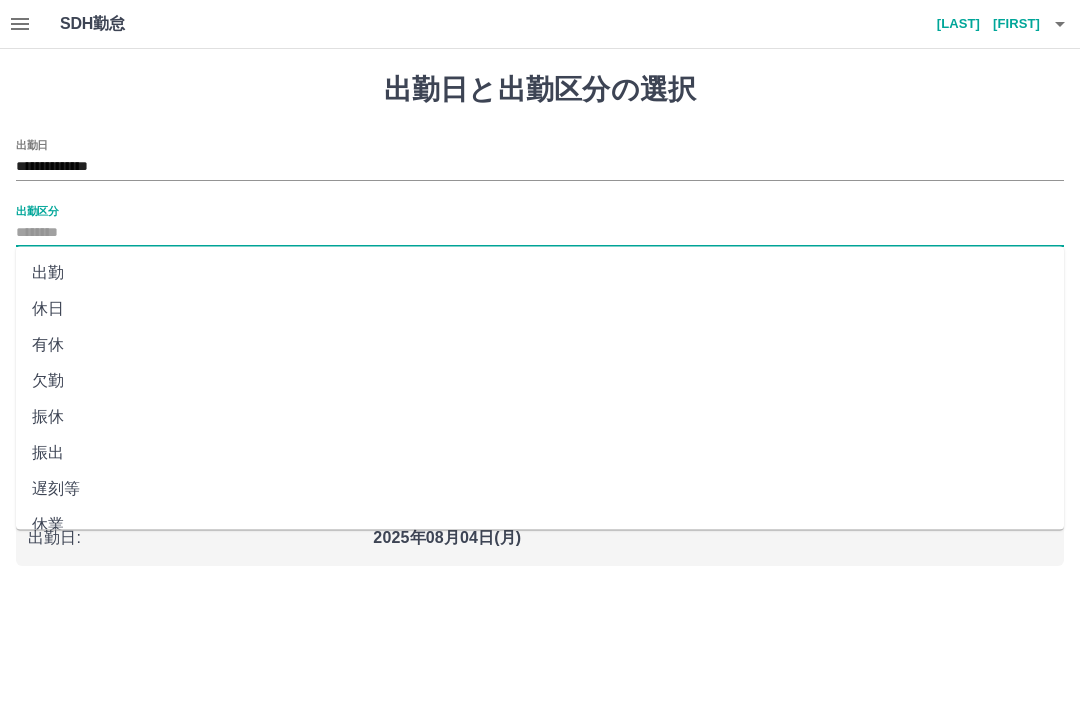 click on "出勤" at bounding box center (540, 273) 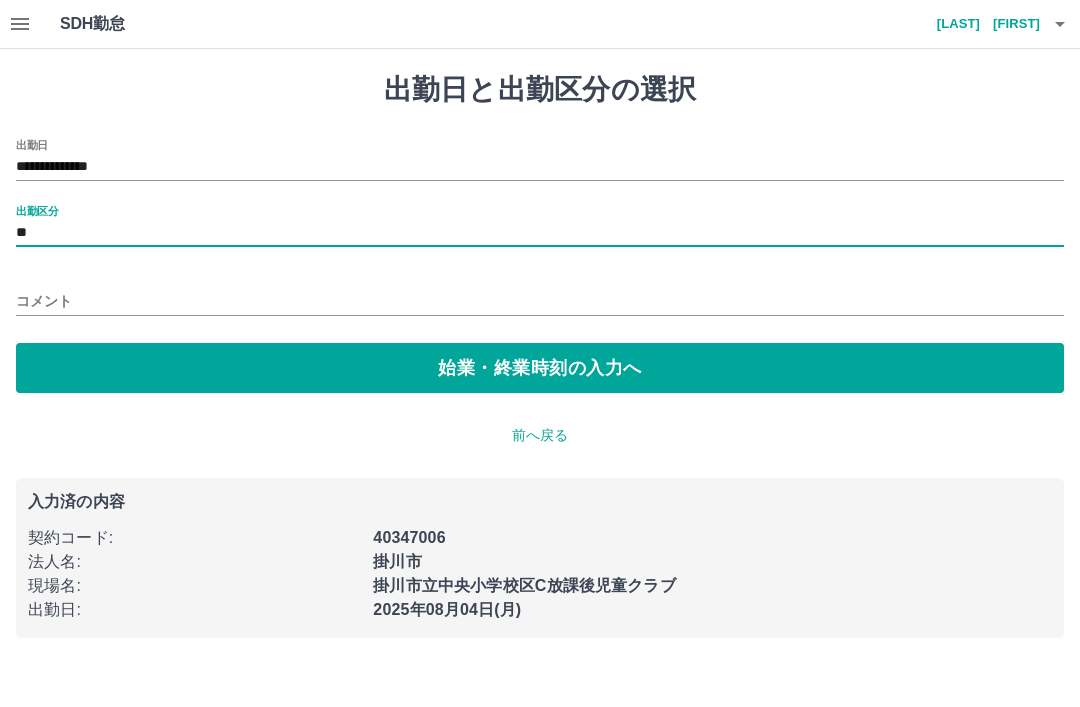 click on "始業・終業時刻の入力へ" at bounding box center [540, 368] 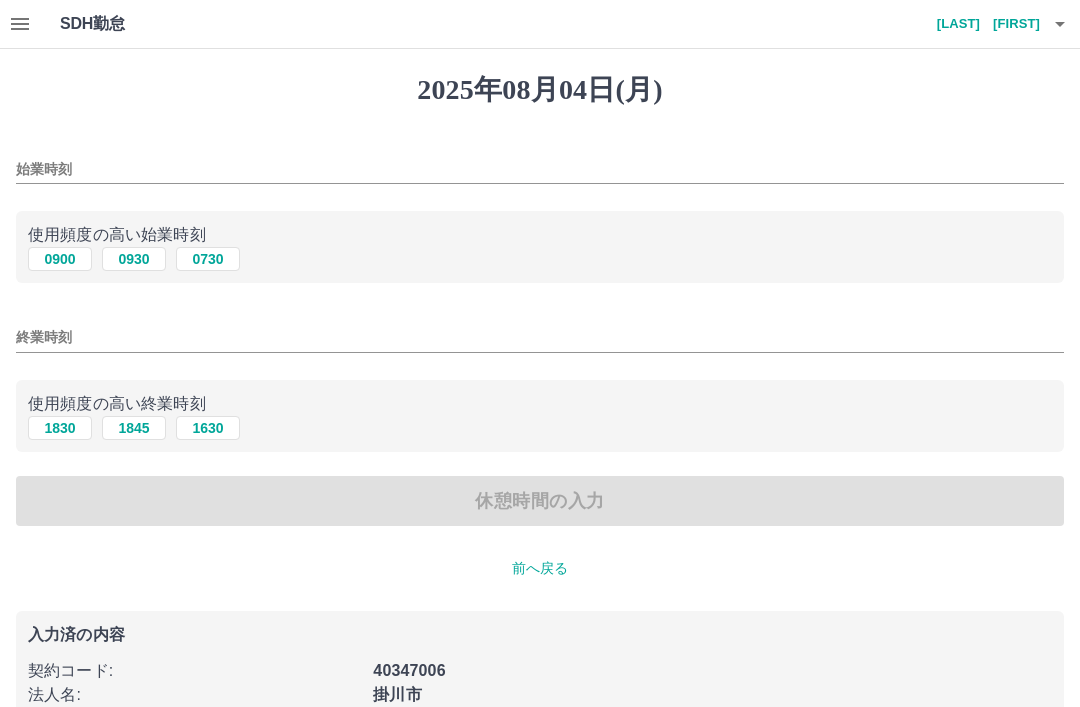 click on "0930" at bounding box center (134, 259) 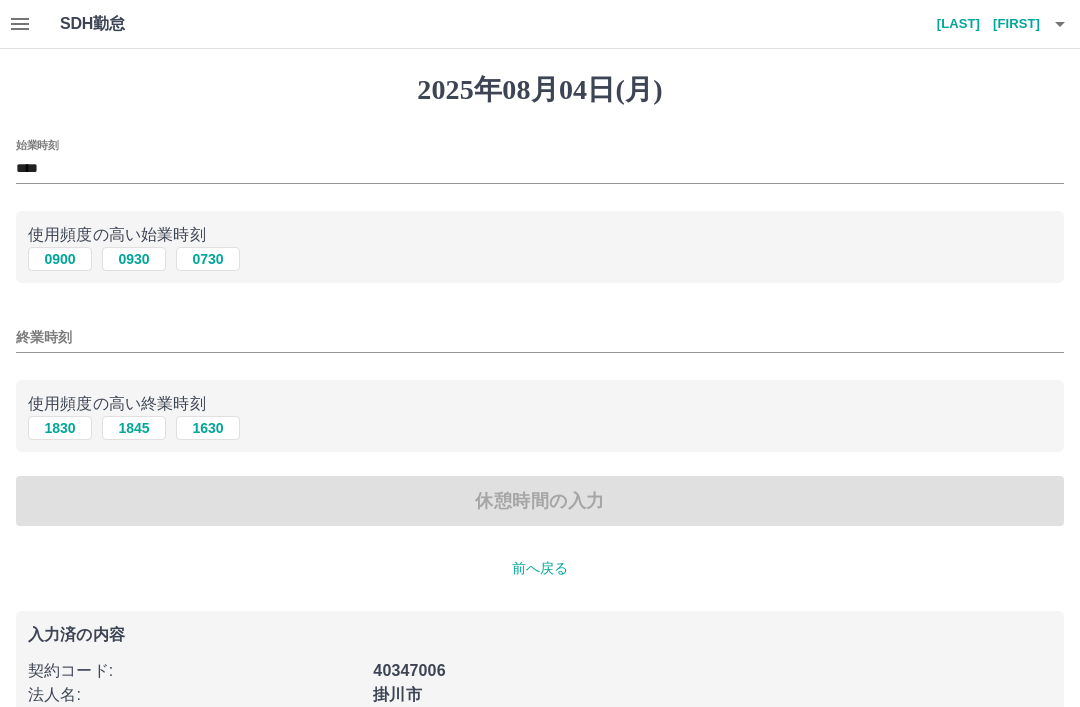 click on "1830" at bounding box center [60, 428] 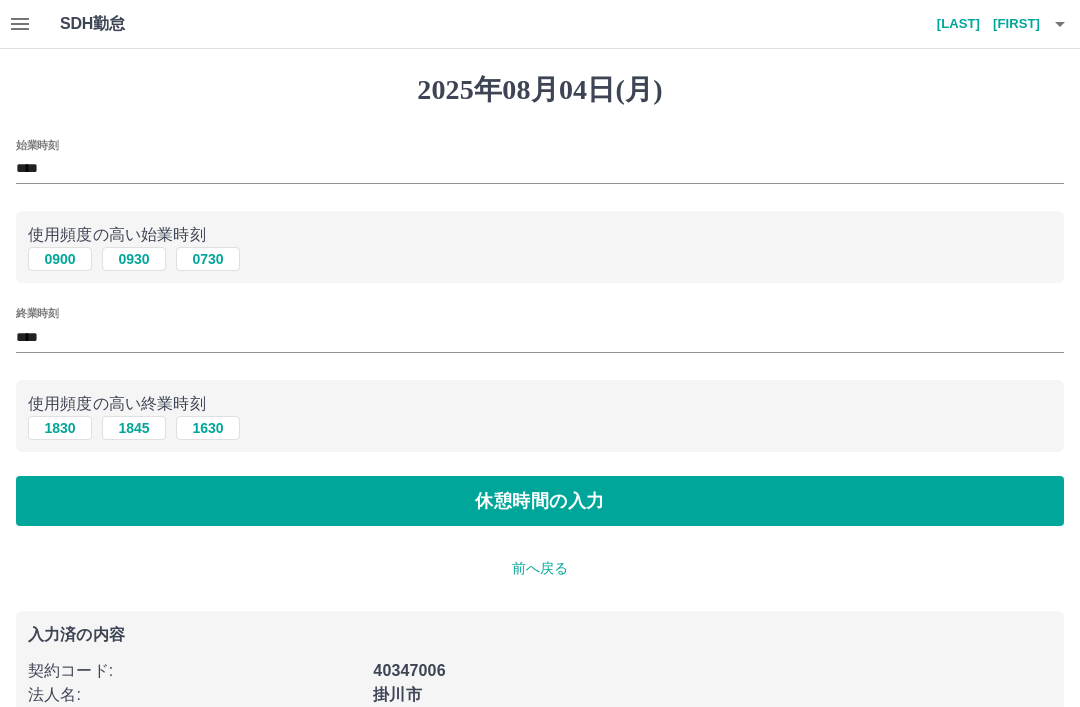 click on "休憩時間の入力" at bounding box center (540, 501) 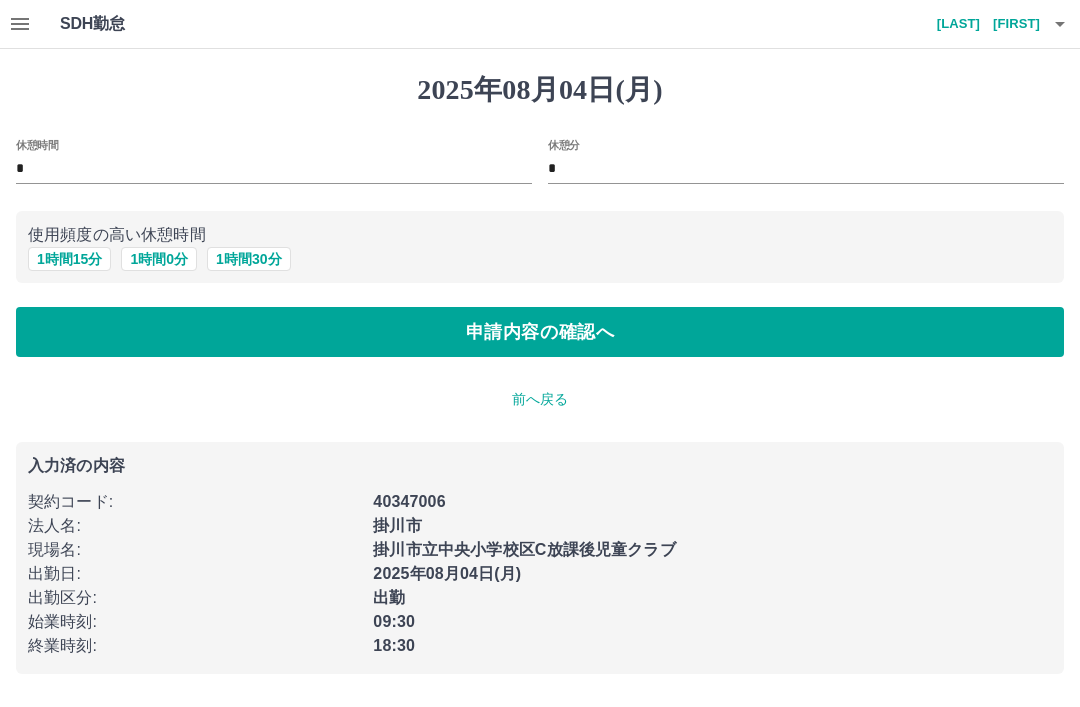 click on "1 時間 0 分" at bounding box center (159, 259) 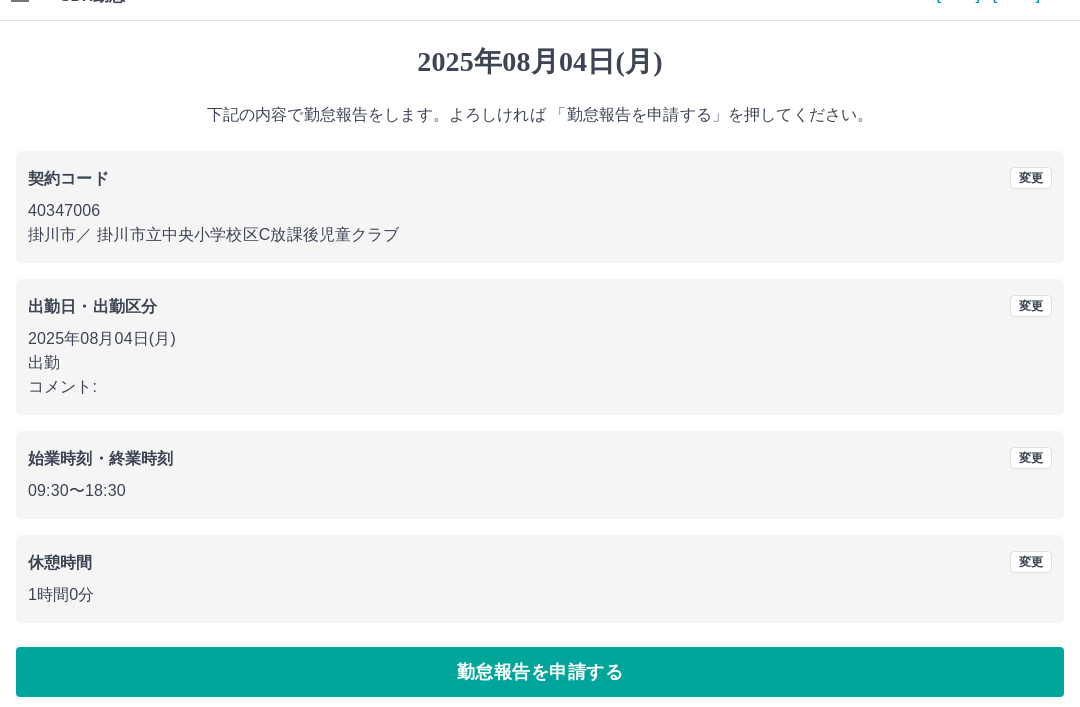 scroll, scrollTop: 41, scrollLeft: 0, axis: vertical 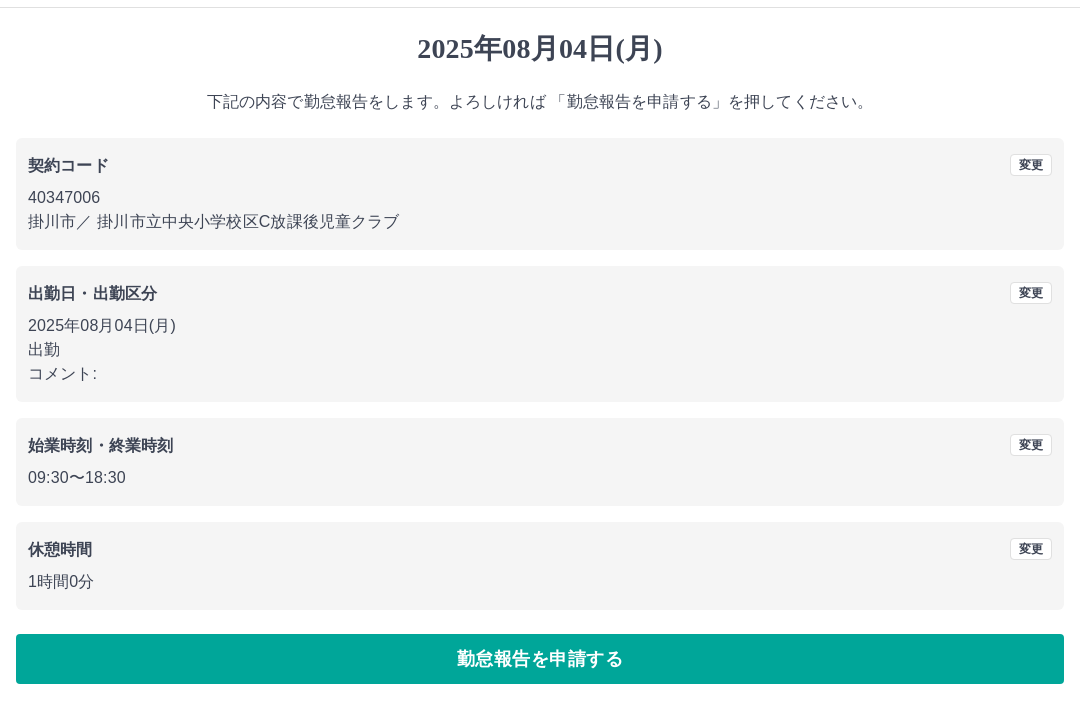 click on "勤怠報告を申請する" at bounding box center [540, 659] 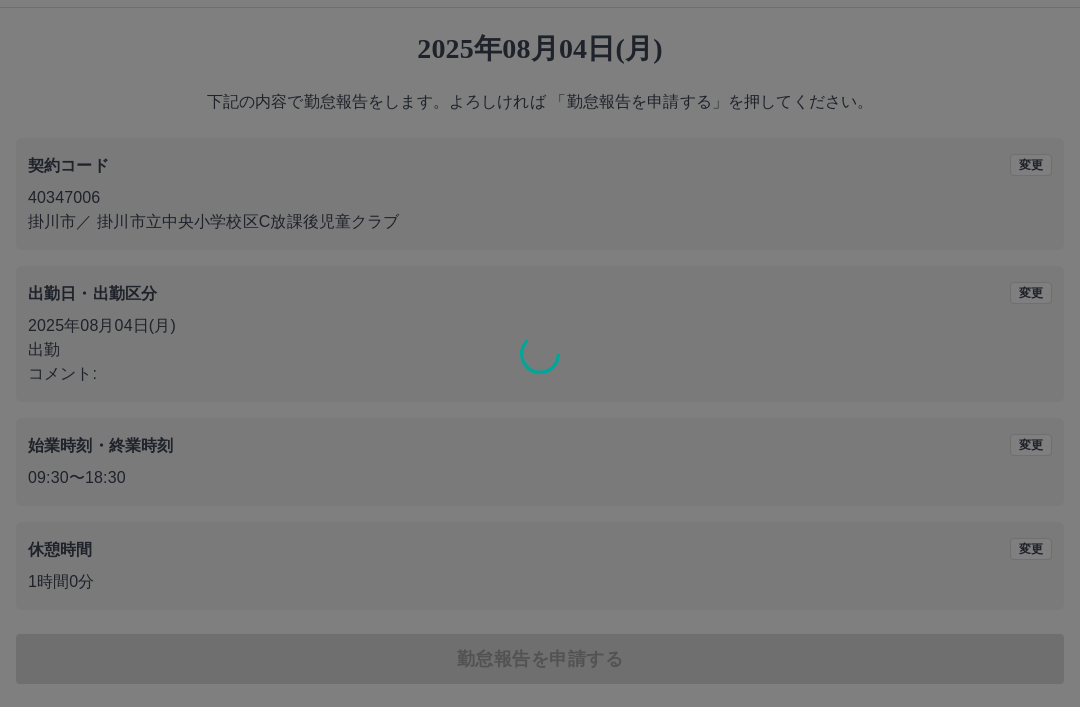 scroll, scrollTop: 0, scrollLeft: 0, axis: both 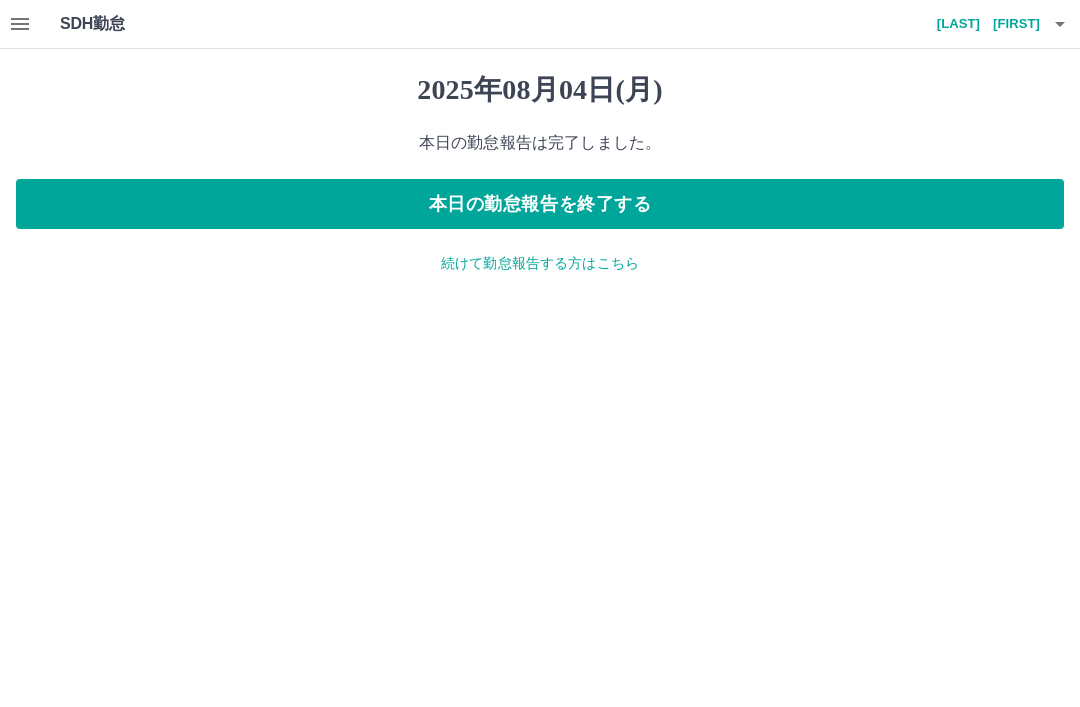 click 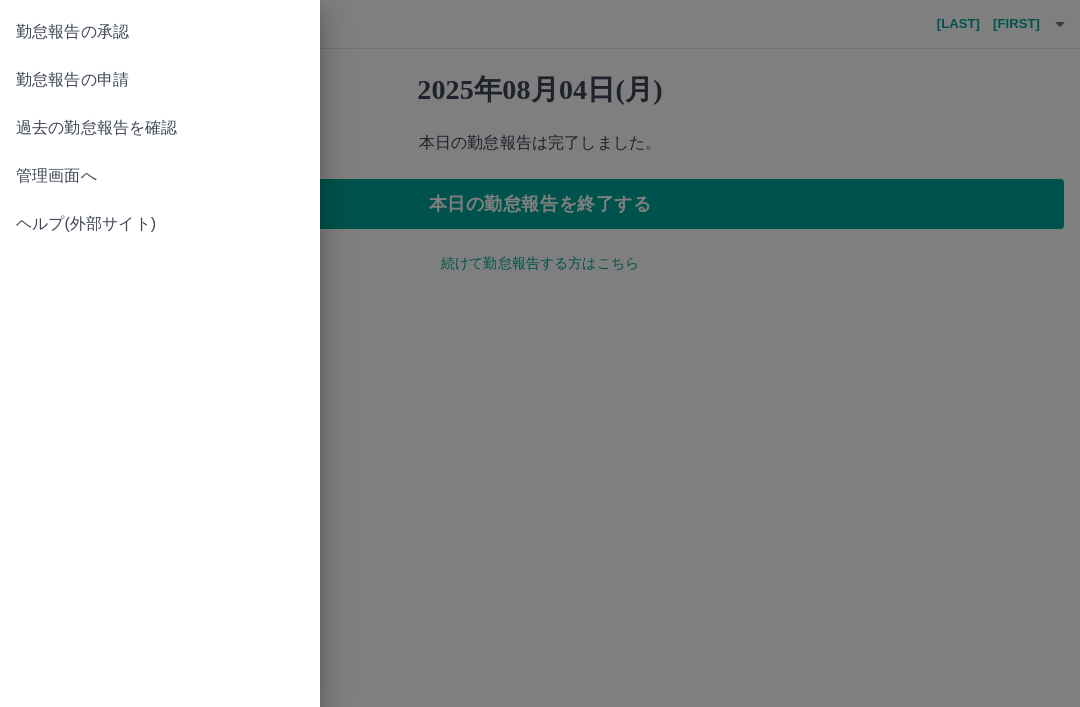 click on "勤怠報告の承認" at bounding box center [160, 32] 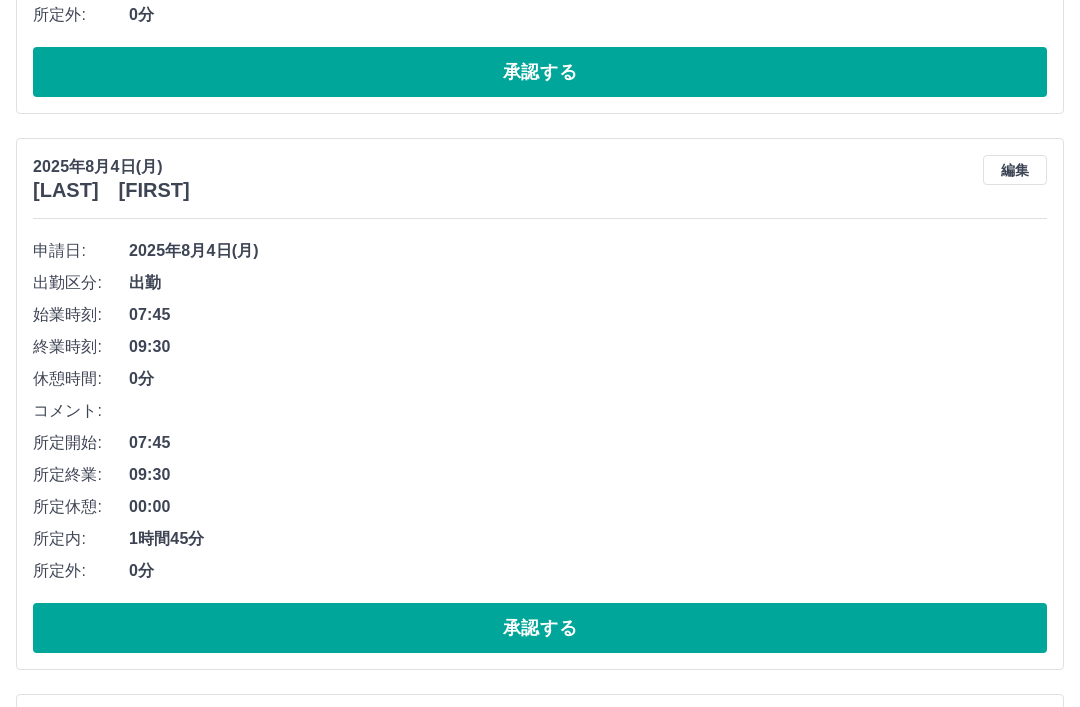 scroll, scrollTop: 656, scrollLeft: 0, axis: vertical 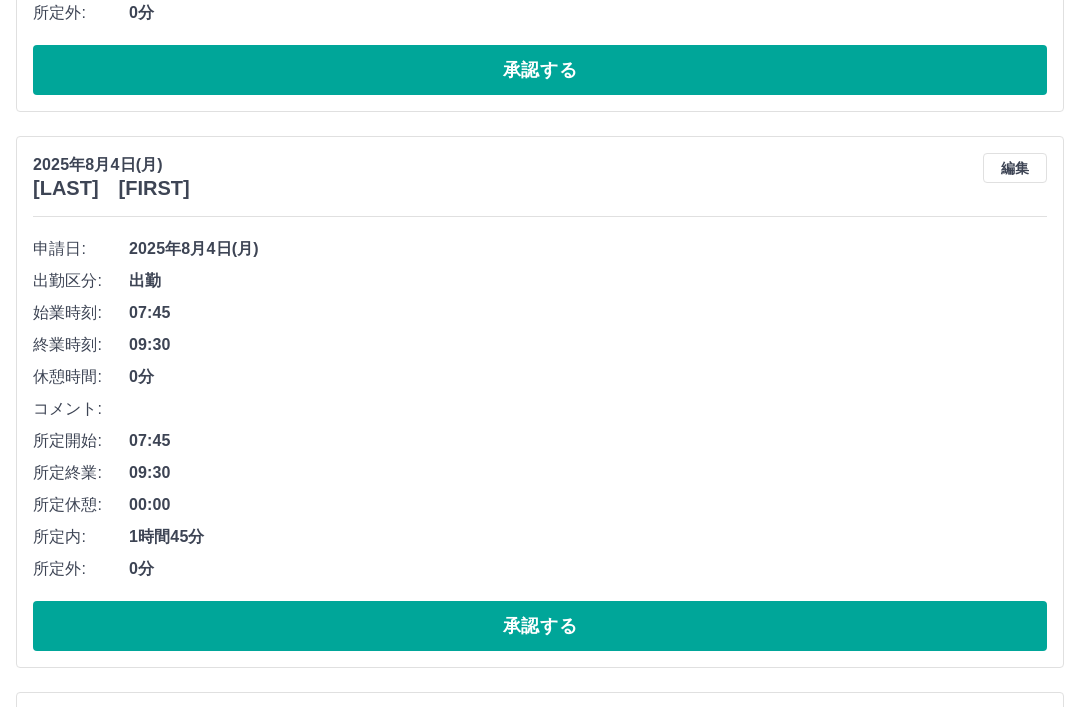 click on "承認する" at bounding box center (540, 626) 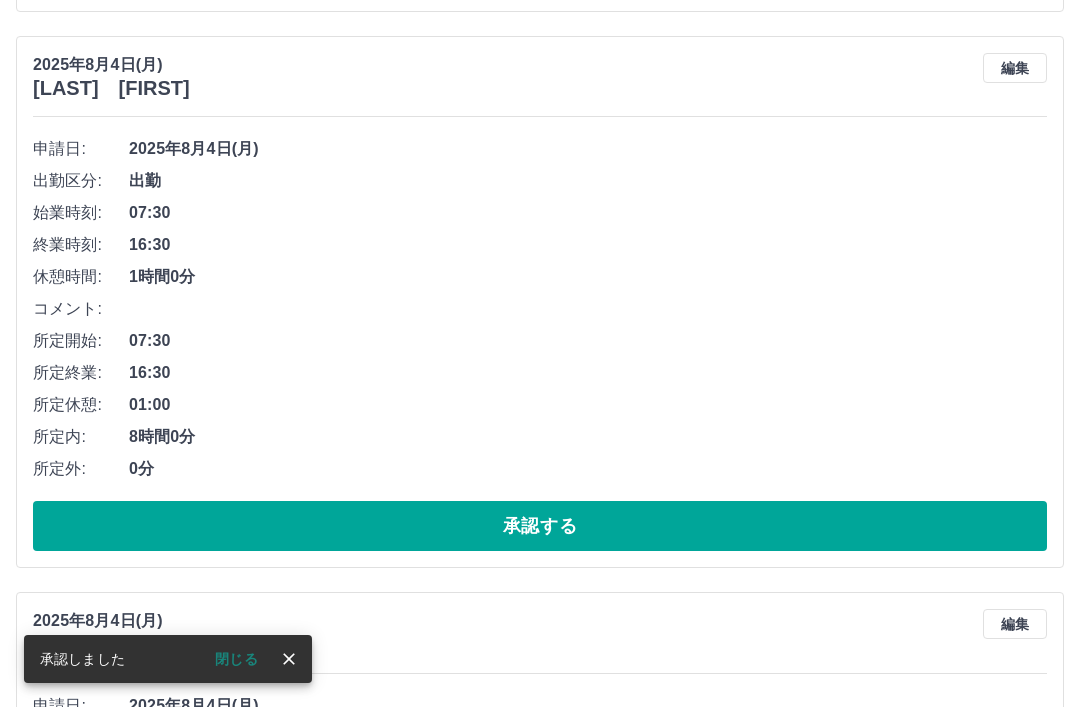 scroll, scrollTop: 755, scrollLeft: 0, axis: vertical 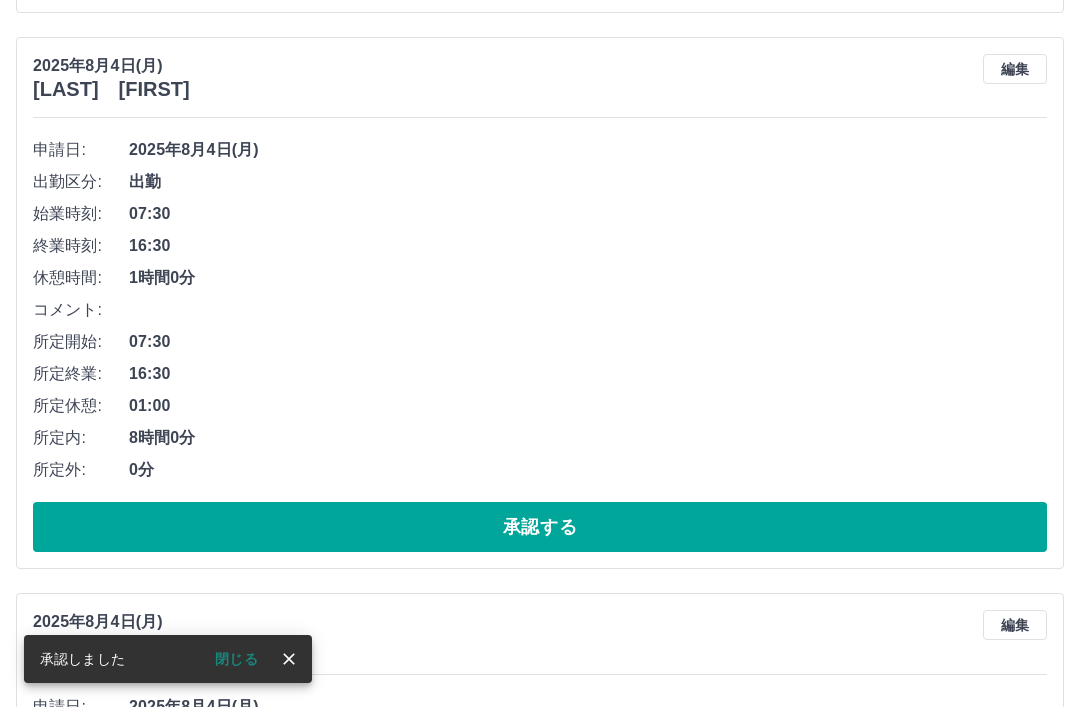 click on "承認する" at bounding box center (540, 527) 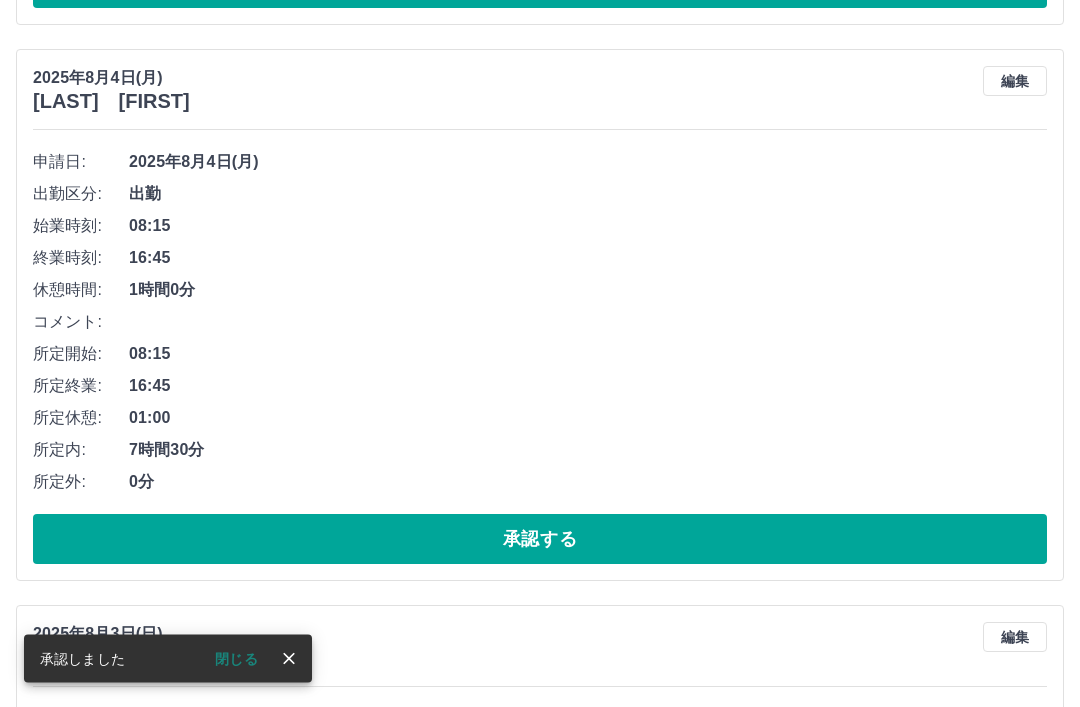 scroll, scrollTop: 732, scrollLeft: 0, axis: vertical 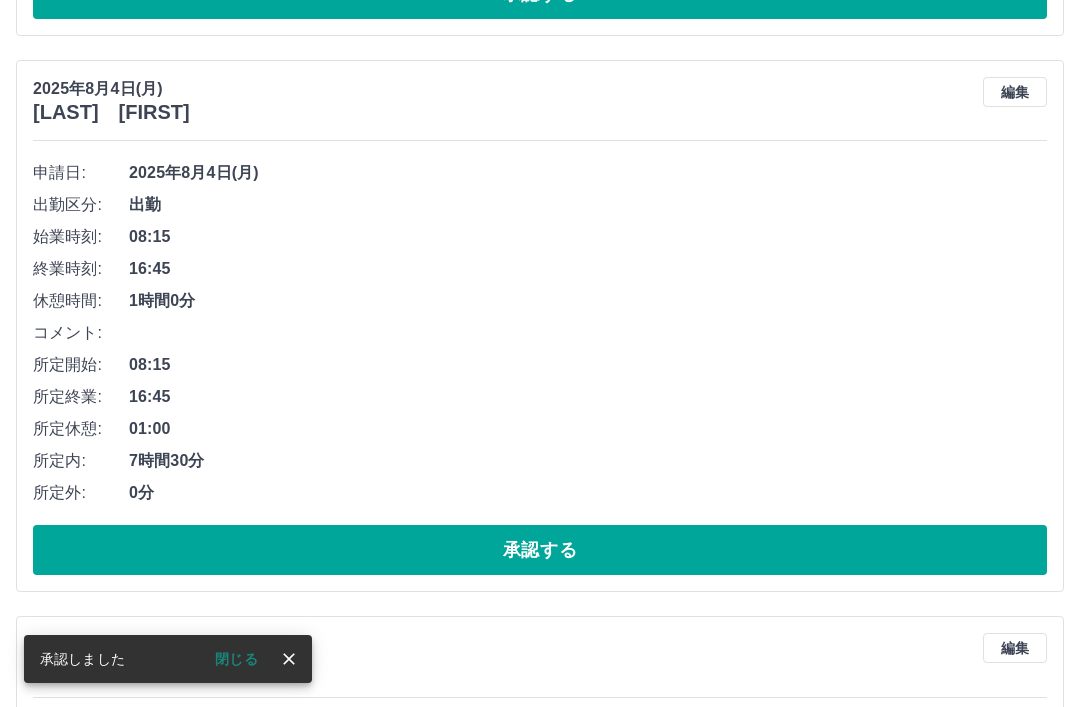 click on "承認する" at bounding box center [540, 550] 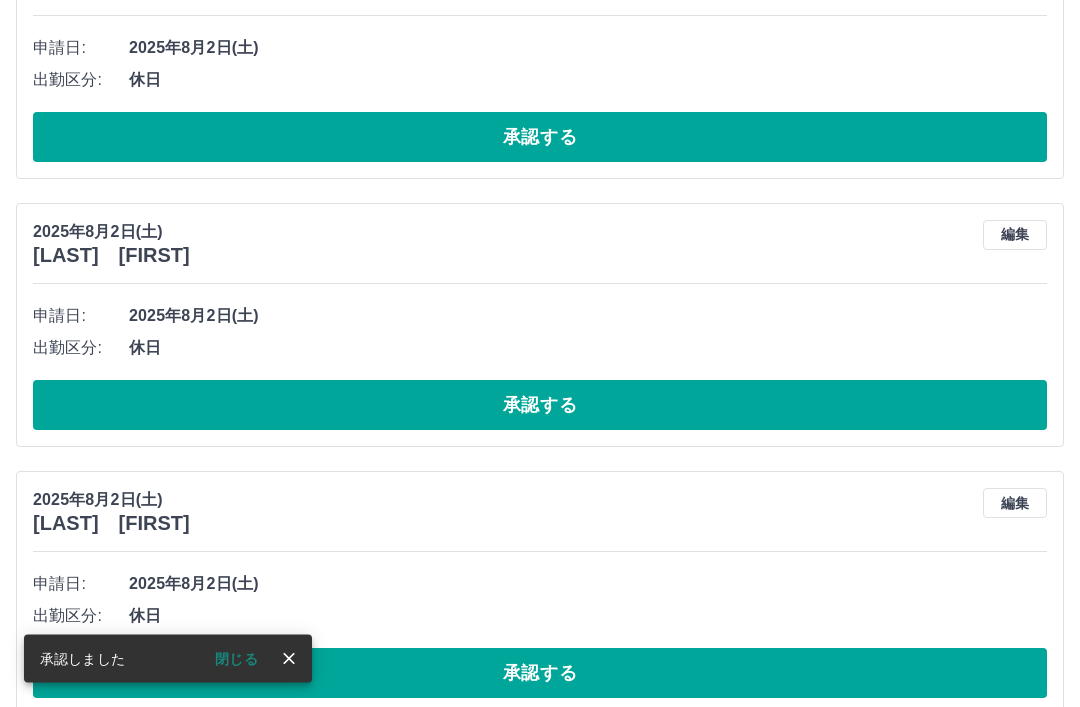 scroll, scrollTop: 2162, scrollLeft: 0, axis: vertical 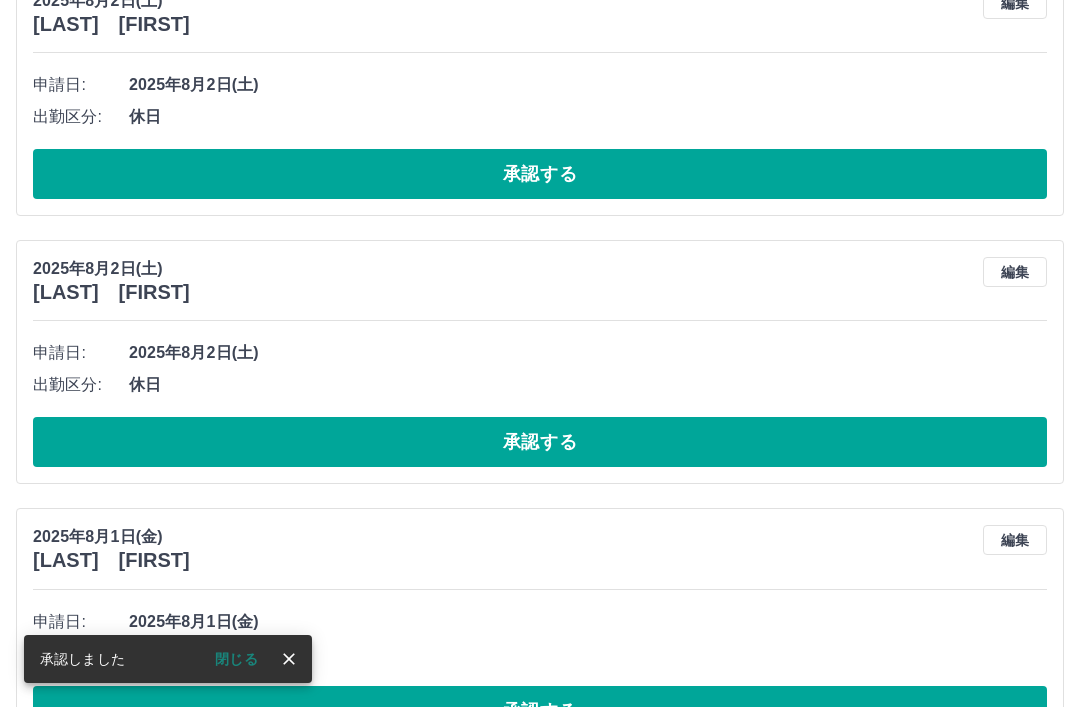 click on "承認する" at bounding box center (540, 711) 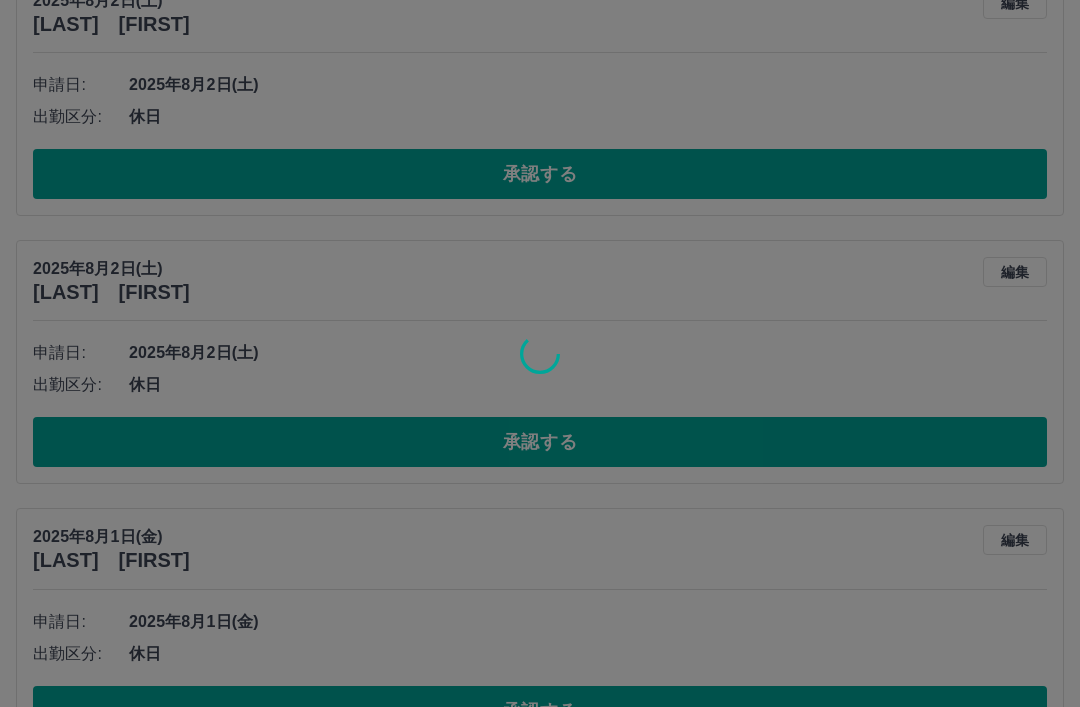 scroll, scrollTop: 1894, scrollLeft: 0, axis: vertical 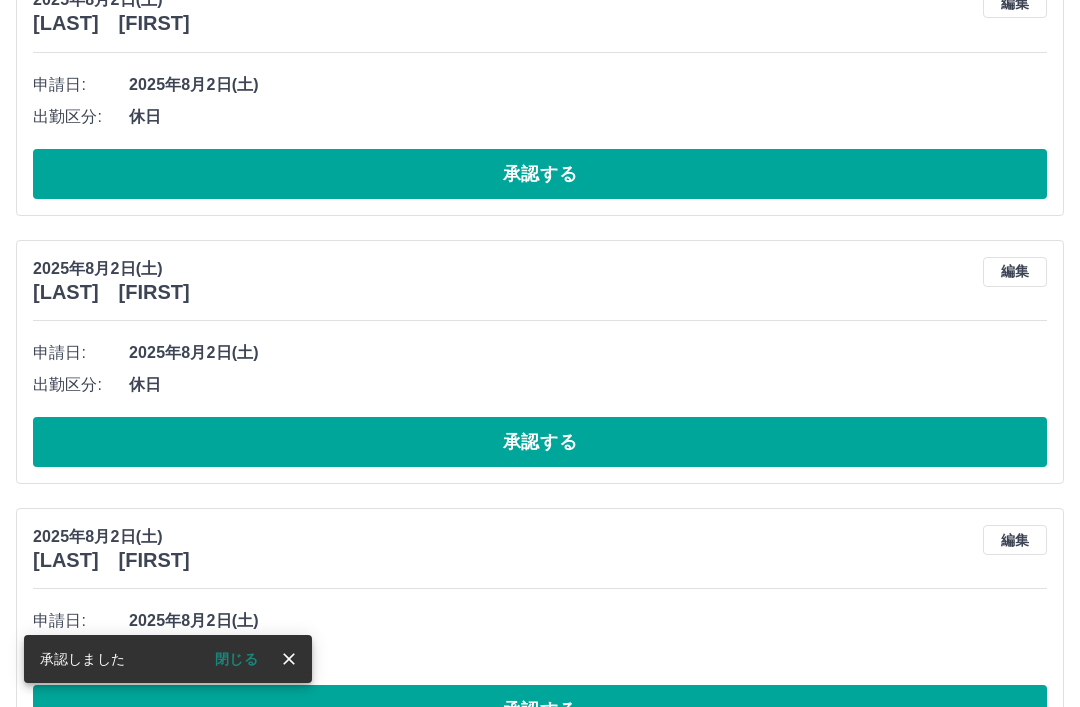 click on "承認する" at bounding box center (540, 710) 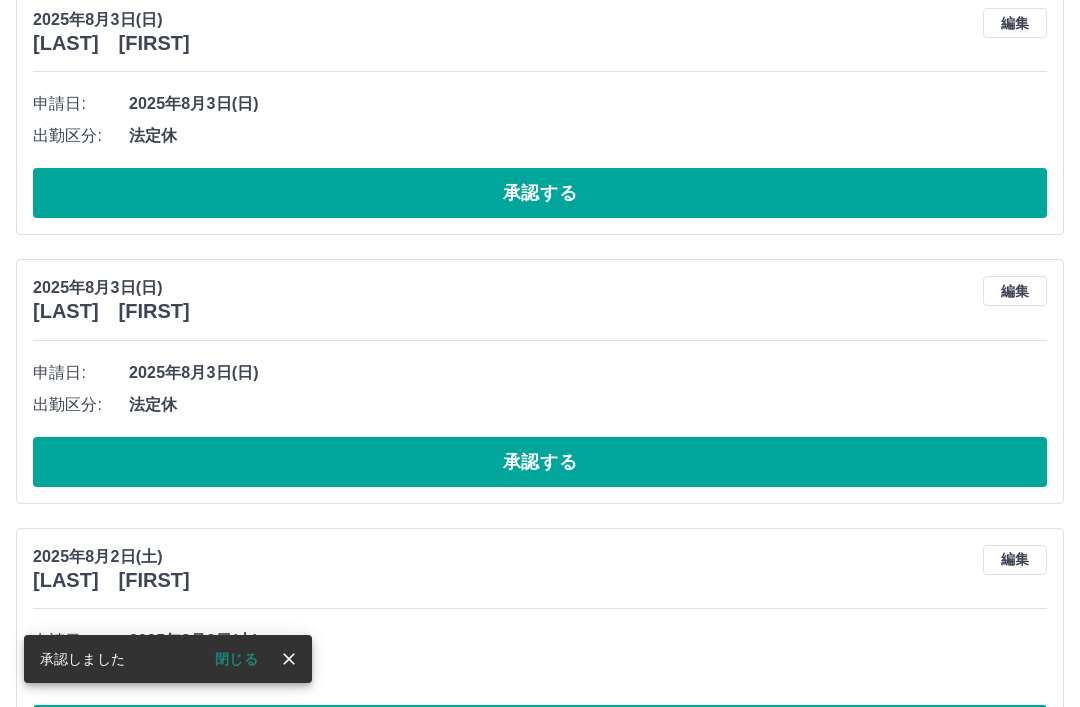click on "承認する" at bounding box center (540, 730) 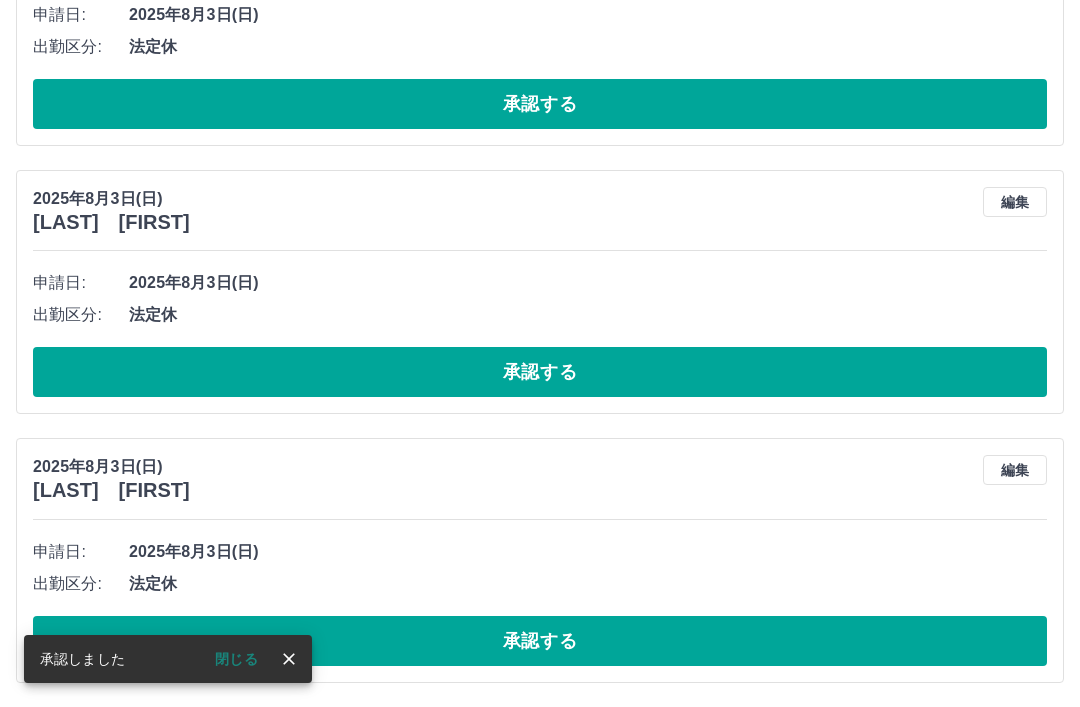 scroll, scrollTop: 1646, scrollLeft: 0, axis: vertical 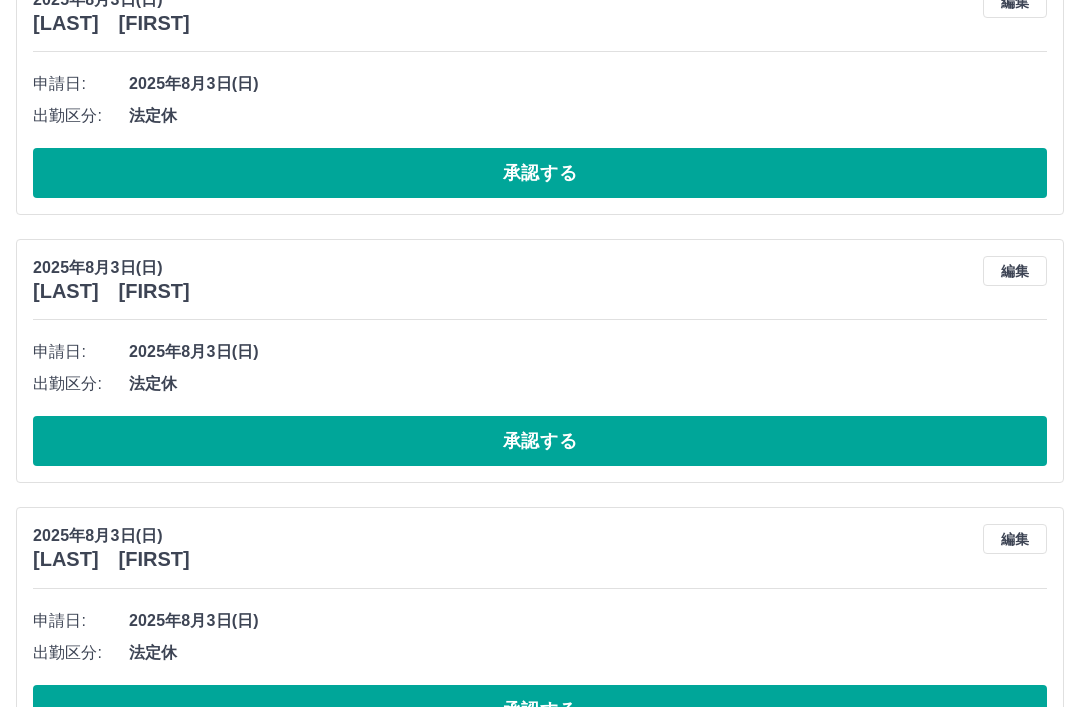 click on "承認する" at bounding box center [540, 710] 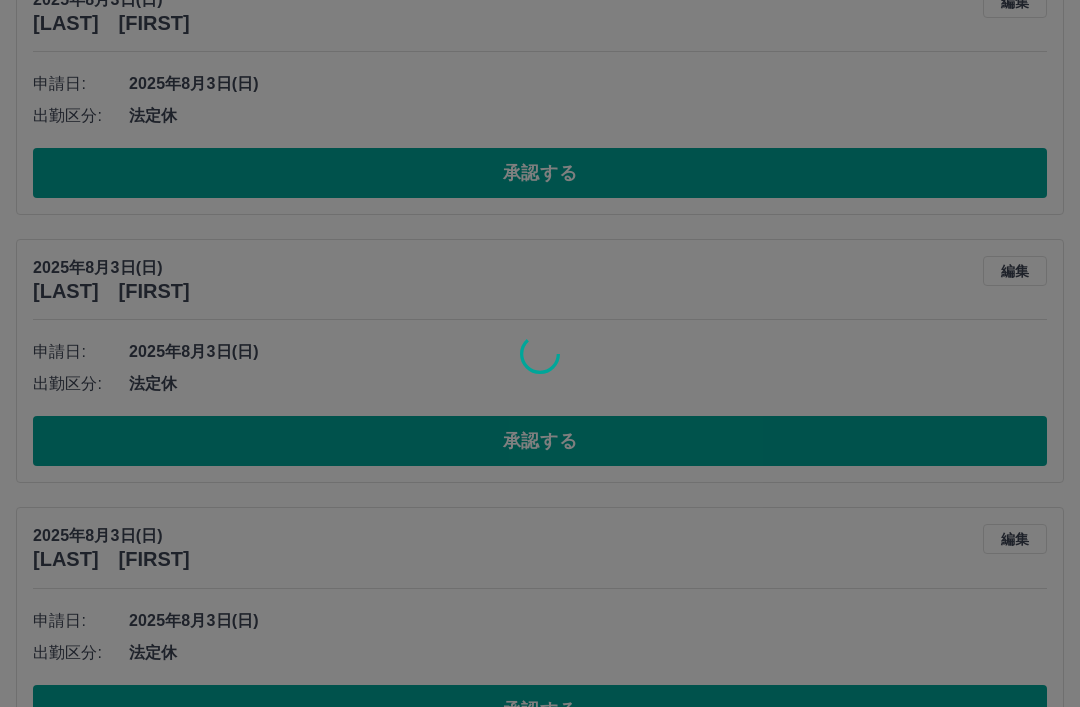 scroll, scrollTop: 1378, scrollLeft: 0, axis: vertical 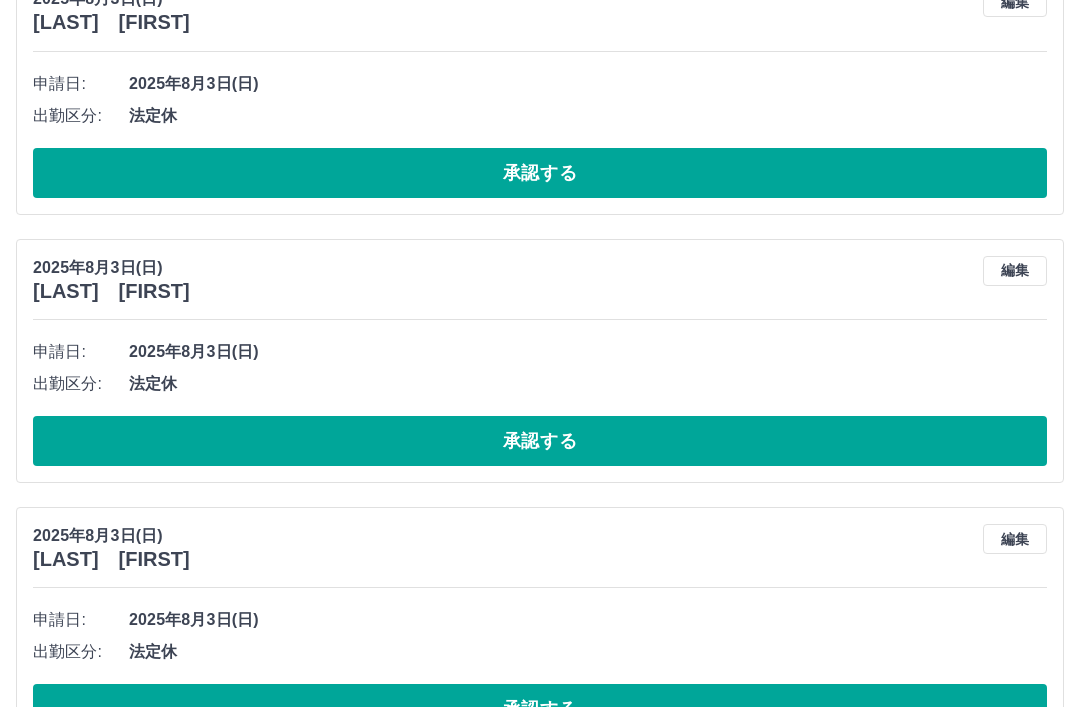 click on "承認する" at bounding box center [540, 709] 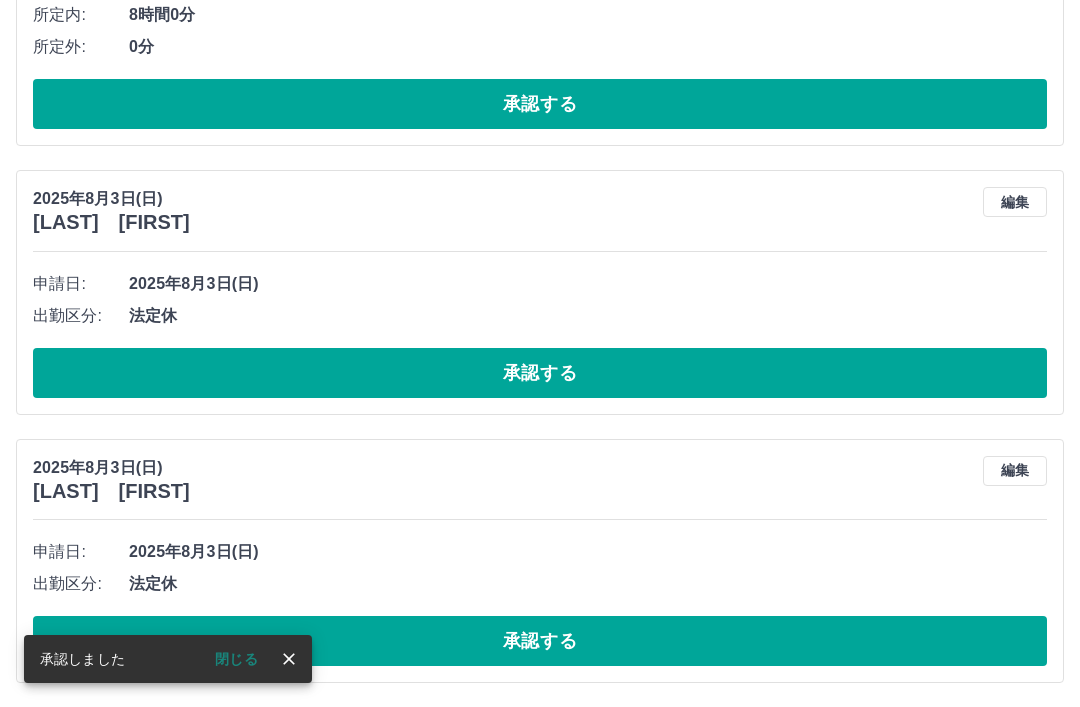 scroll, scrollTop: 1110, scrollLeft: 0, axis: vertical 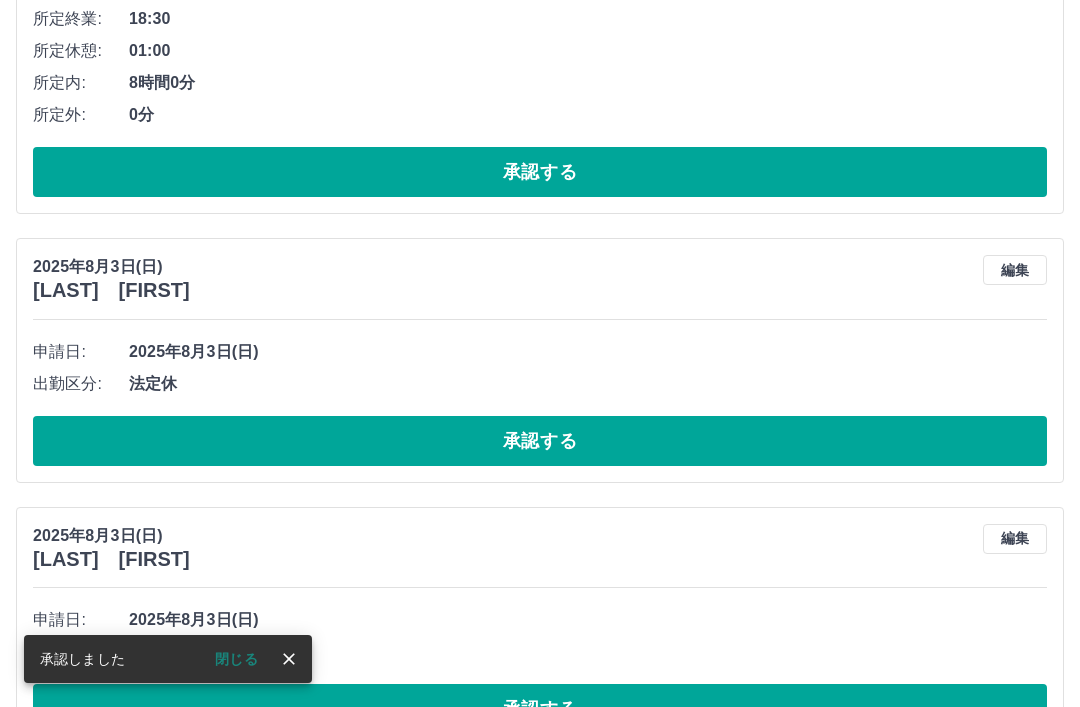 click on "承認する" at bounding box center (540, 441) 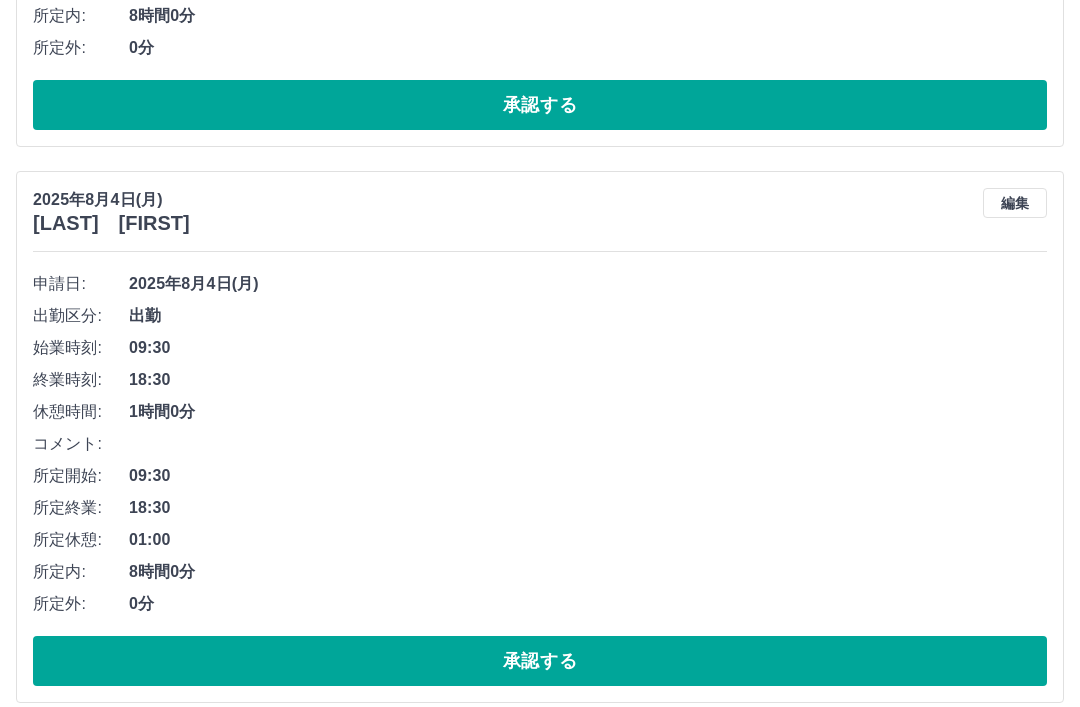 scroll, scrollTop: 620, scrollLeft: 0, axis: vertical 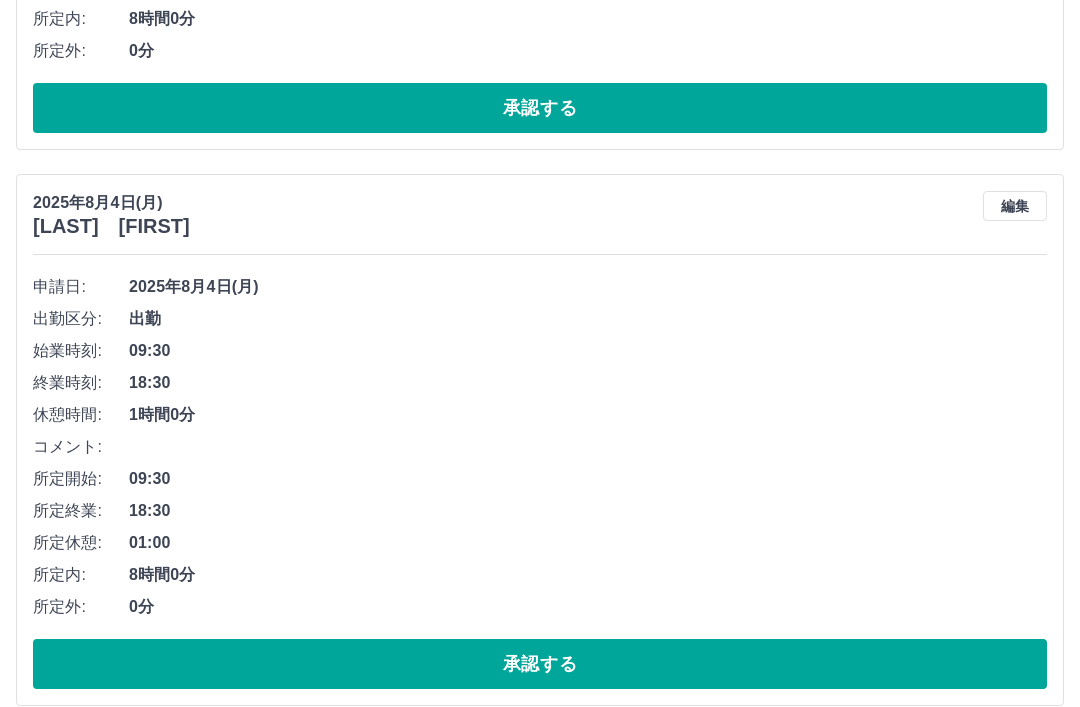 click on "承認する" at bounding box center [540, 665] 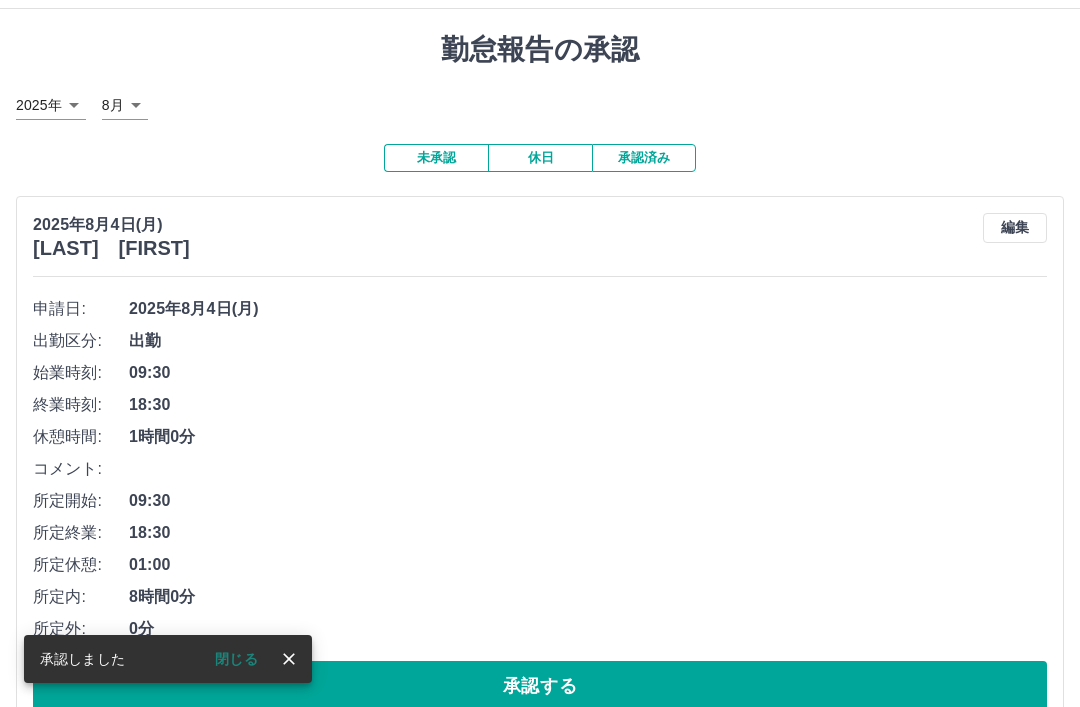 scroll, scrollTop: 0, scrollLeft: 0, axis: both 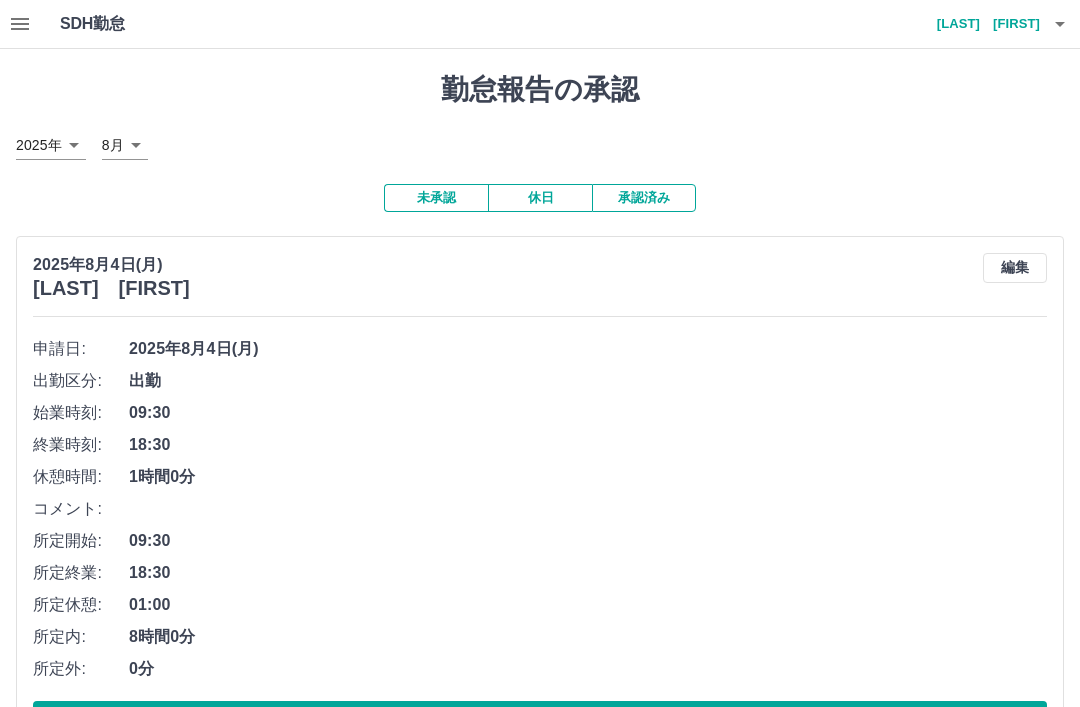 click on "下村　幸永" at bounding box center [980, 24] 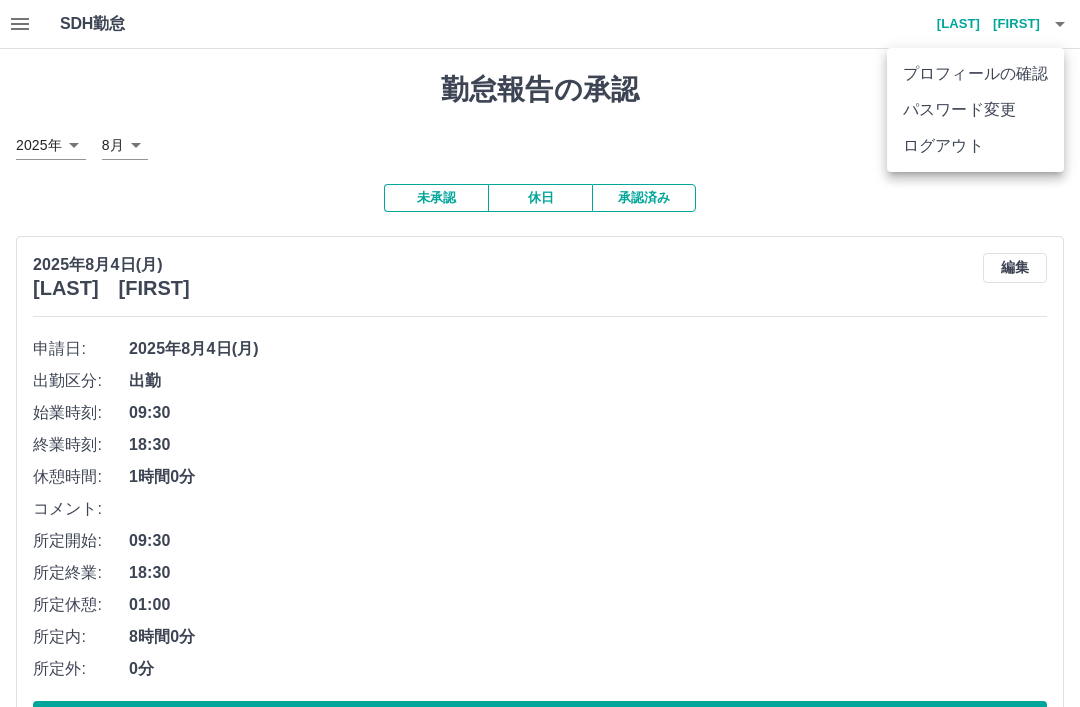 click on "ログアウト" at bounding box center (975, 146) 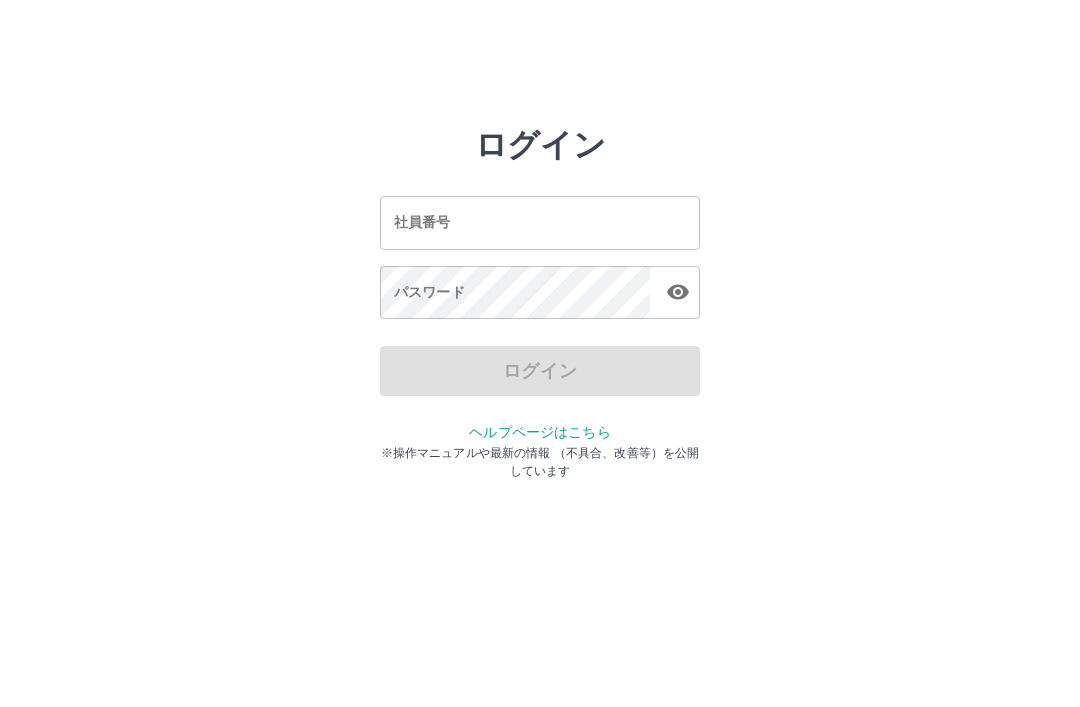 scroll, scrollTop: 0, scrollLeft: 0, axis: both 